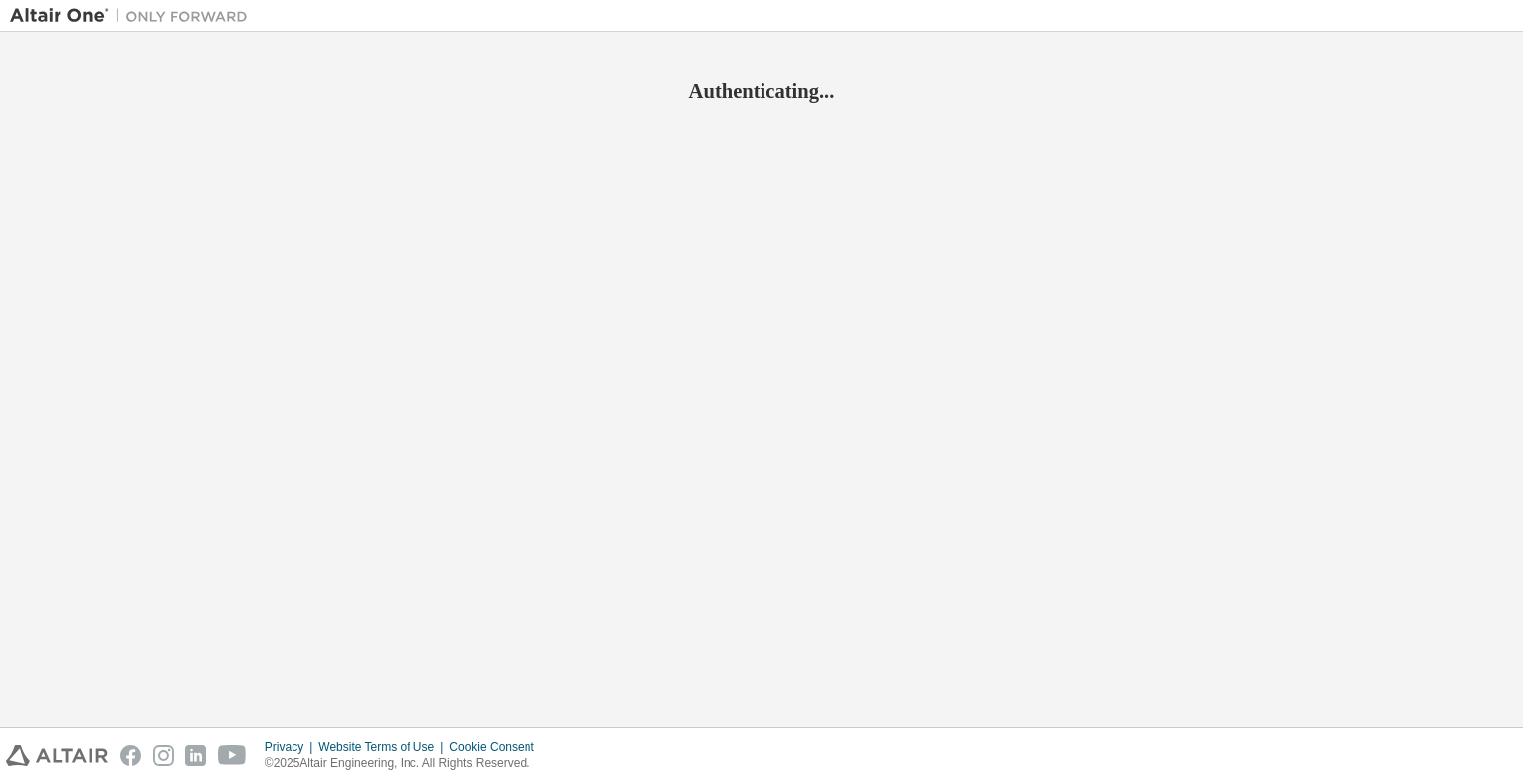 scroll, scrollTop: 0, scrollLeft: 0, axis: both 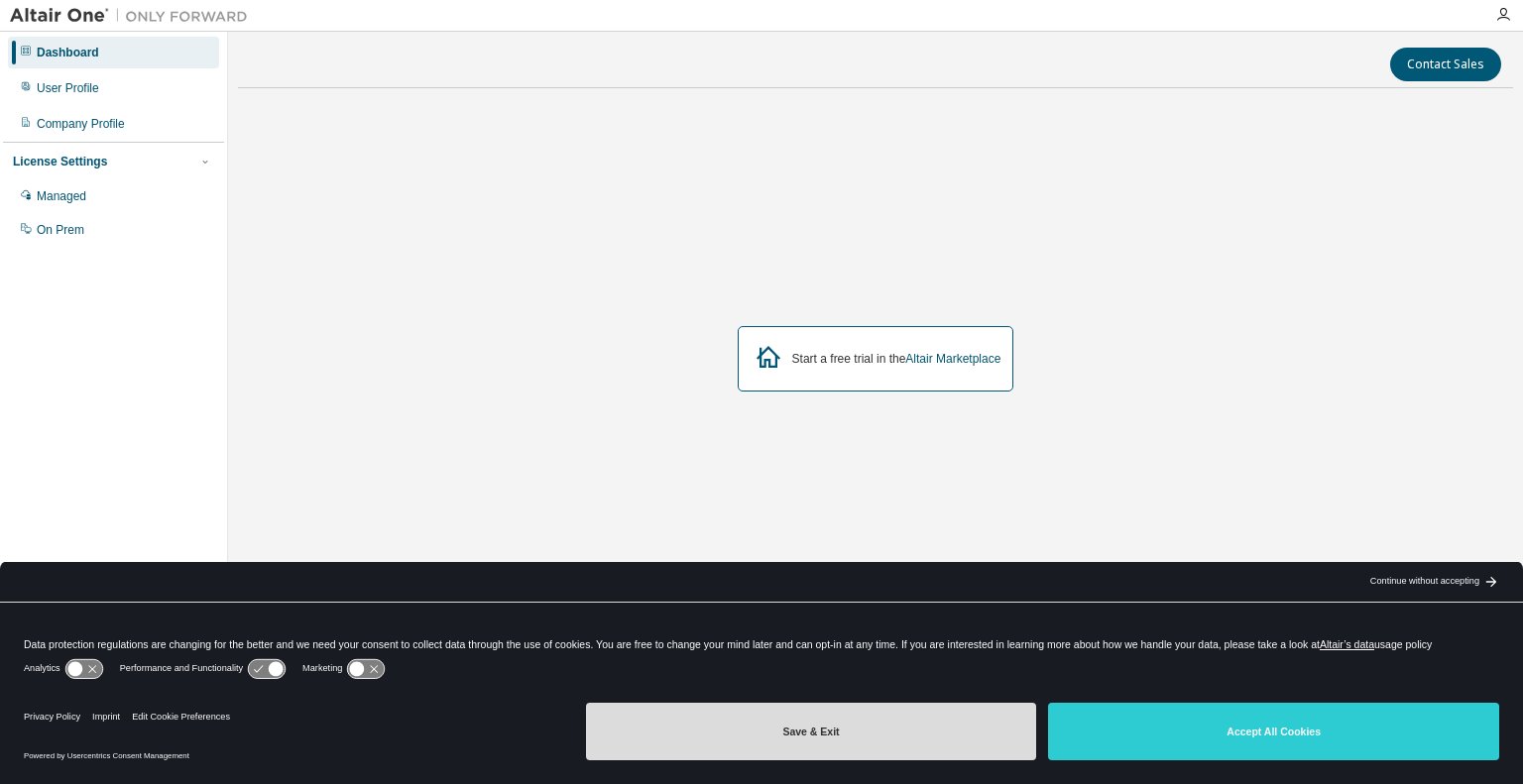 click on "Save & Exit" at bounding box center [811, 731] 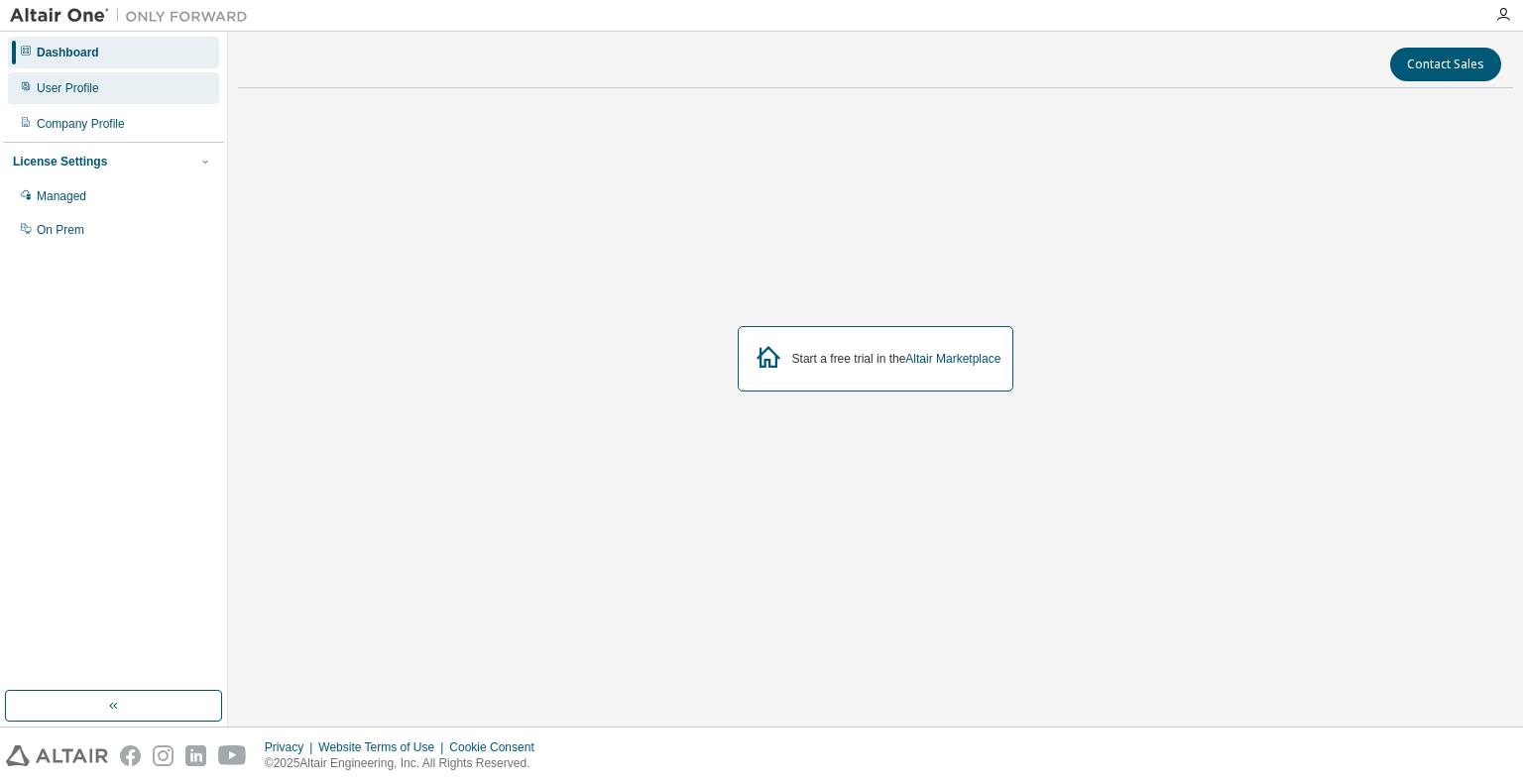 click on "User Profile" at bounding box center (113, 88) 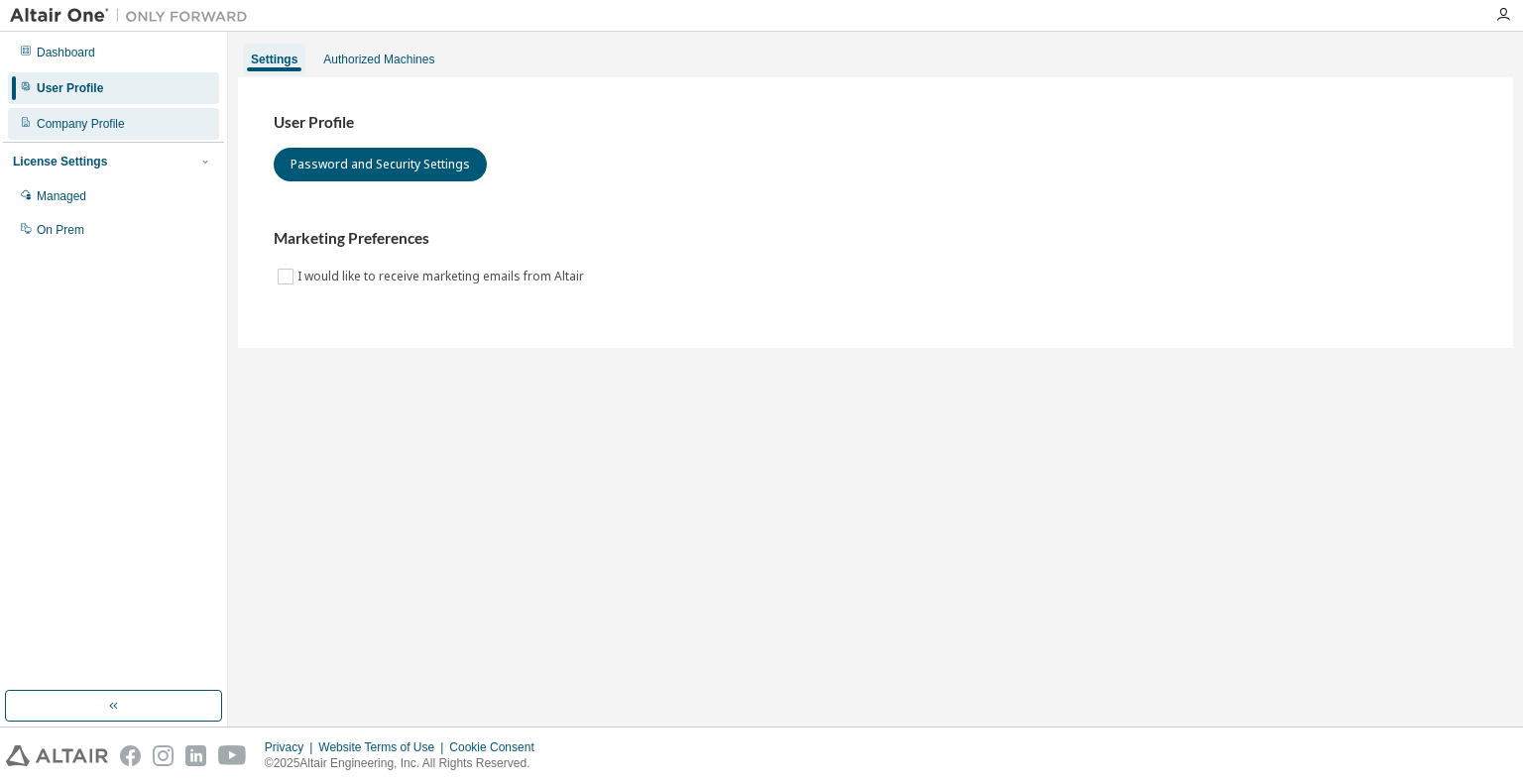 click on "Company Profile" at bounding box center [80, 124] 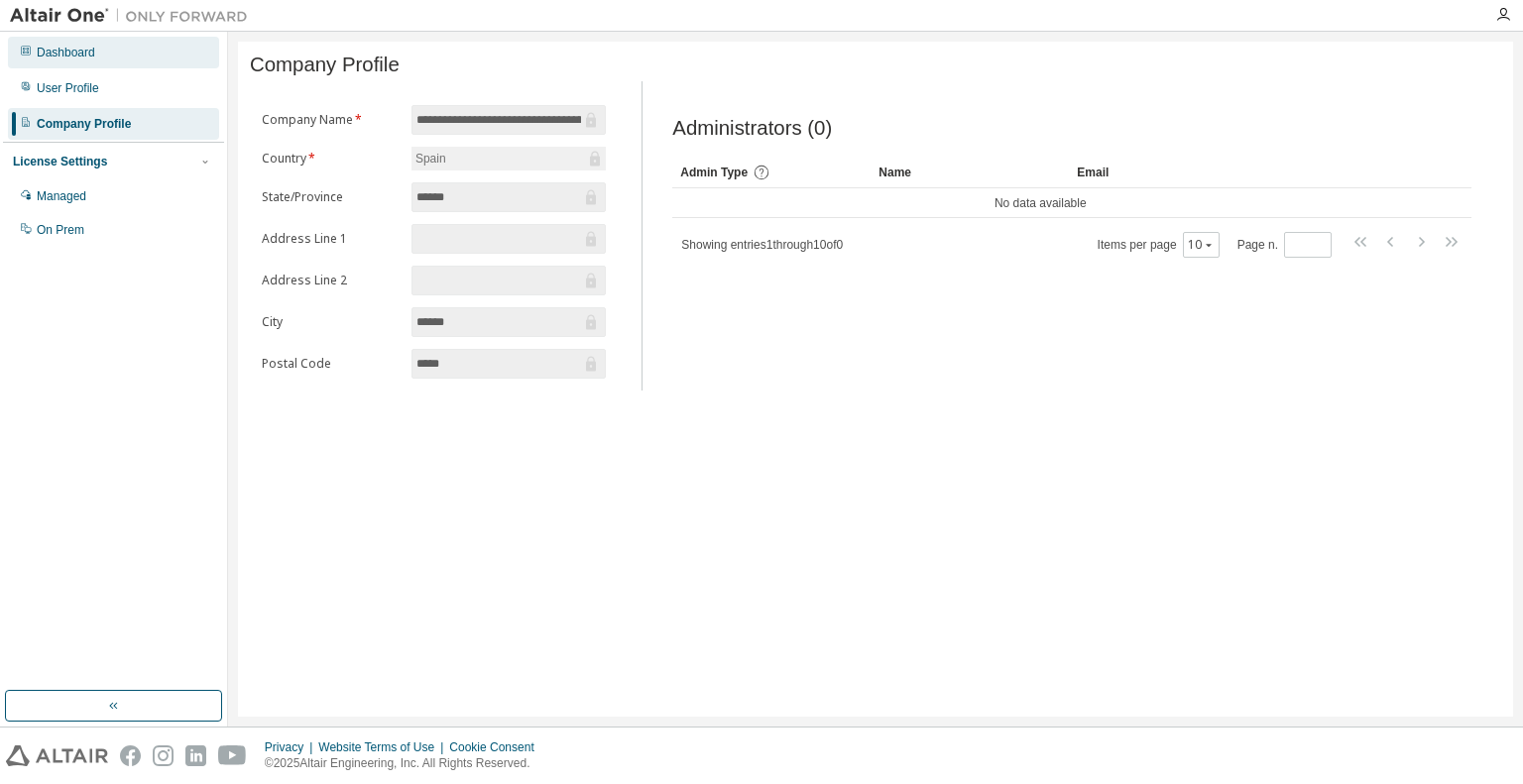 click on "Dashboard" at bounding box center (65, 53) 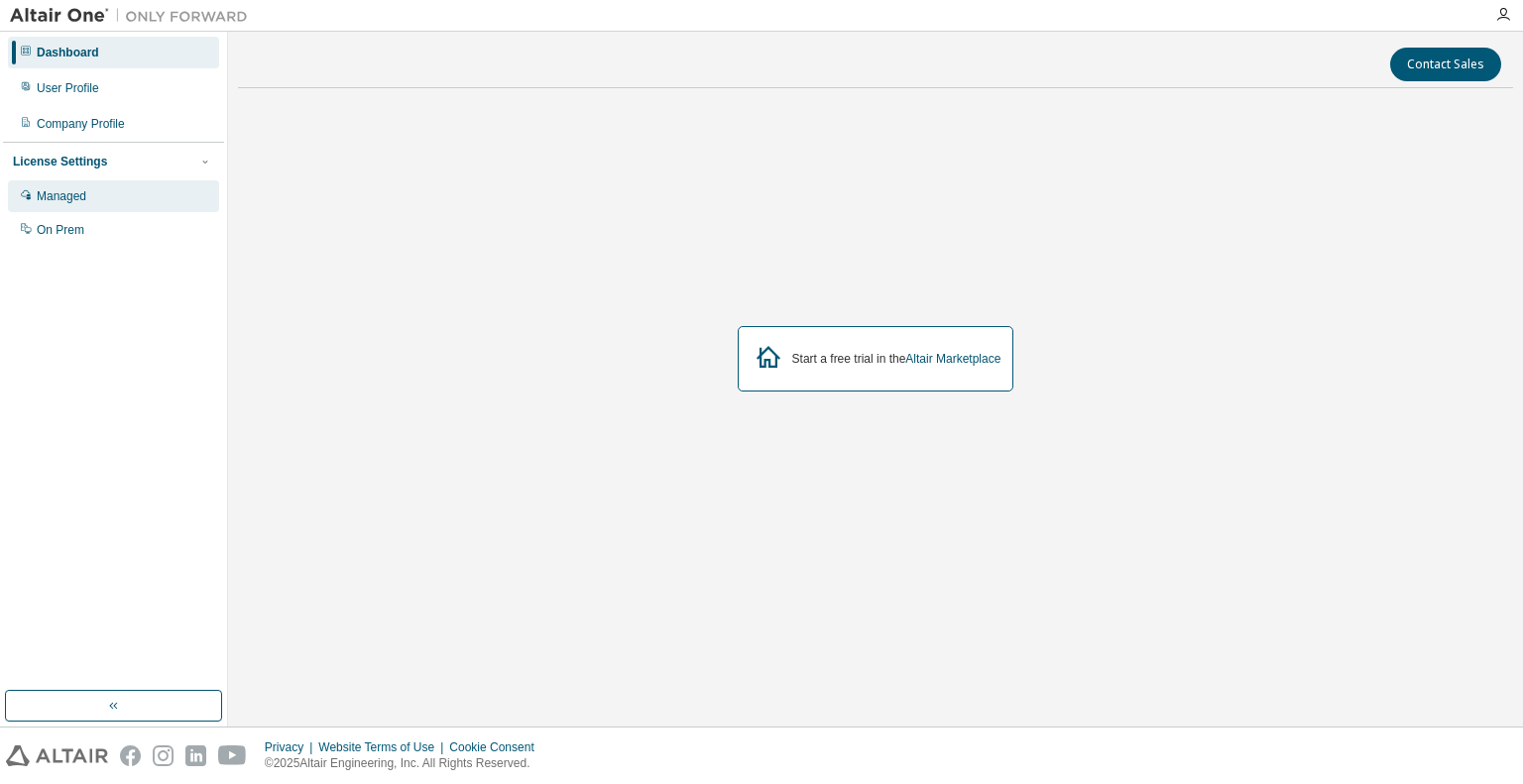 click on "Managed" at bounding box center [113, 196] 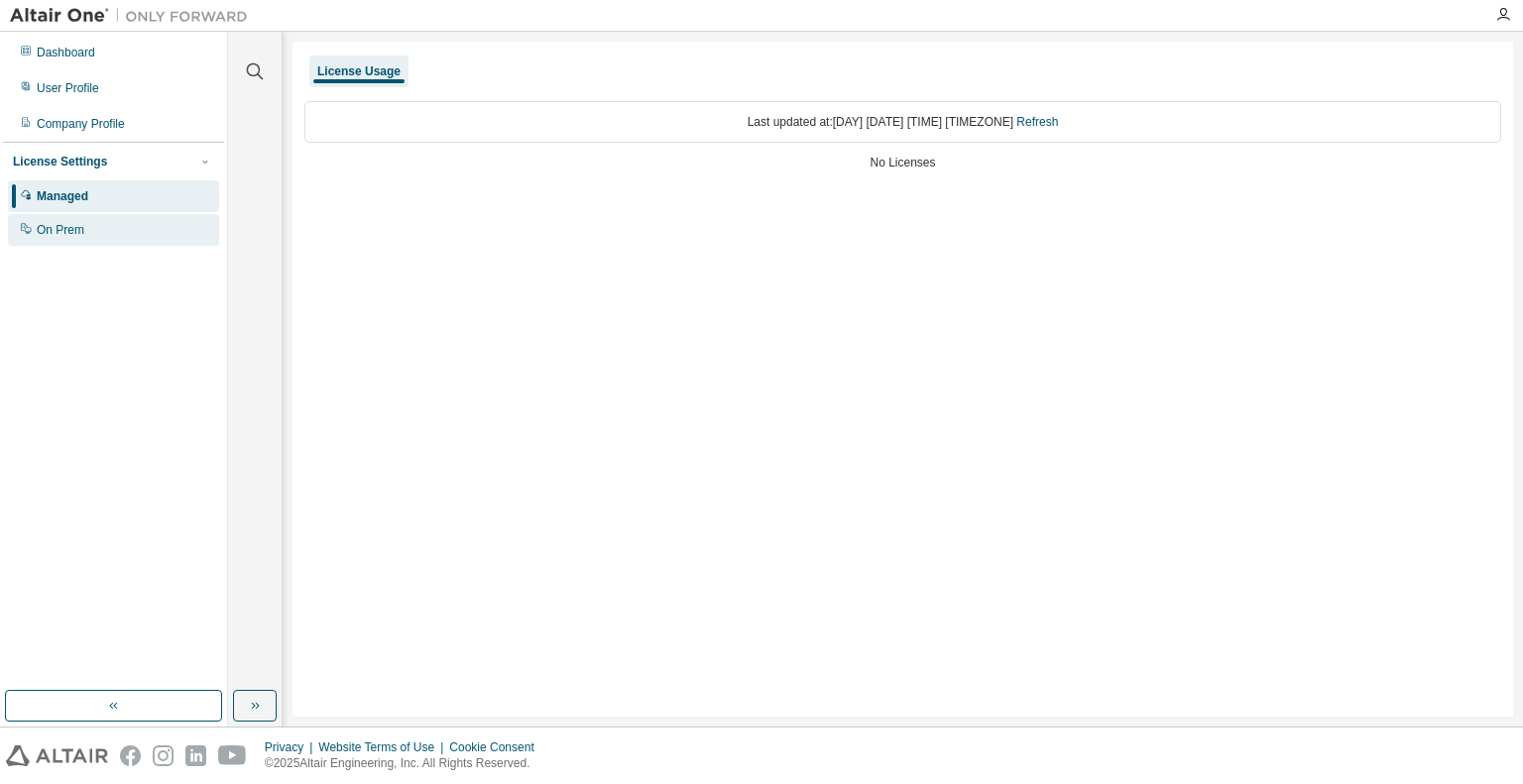 click on "On Prem" at bounding box center (60, 230) 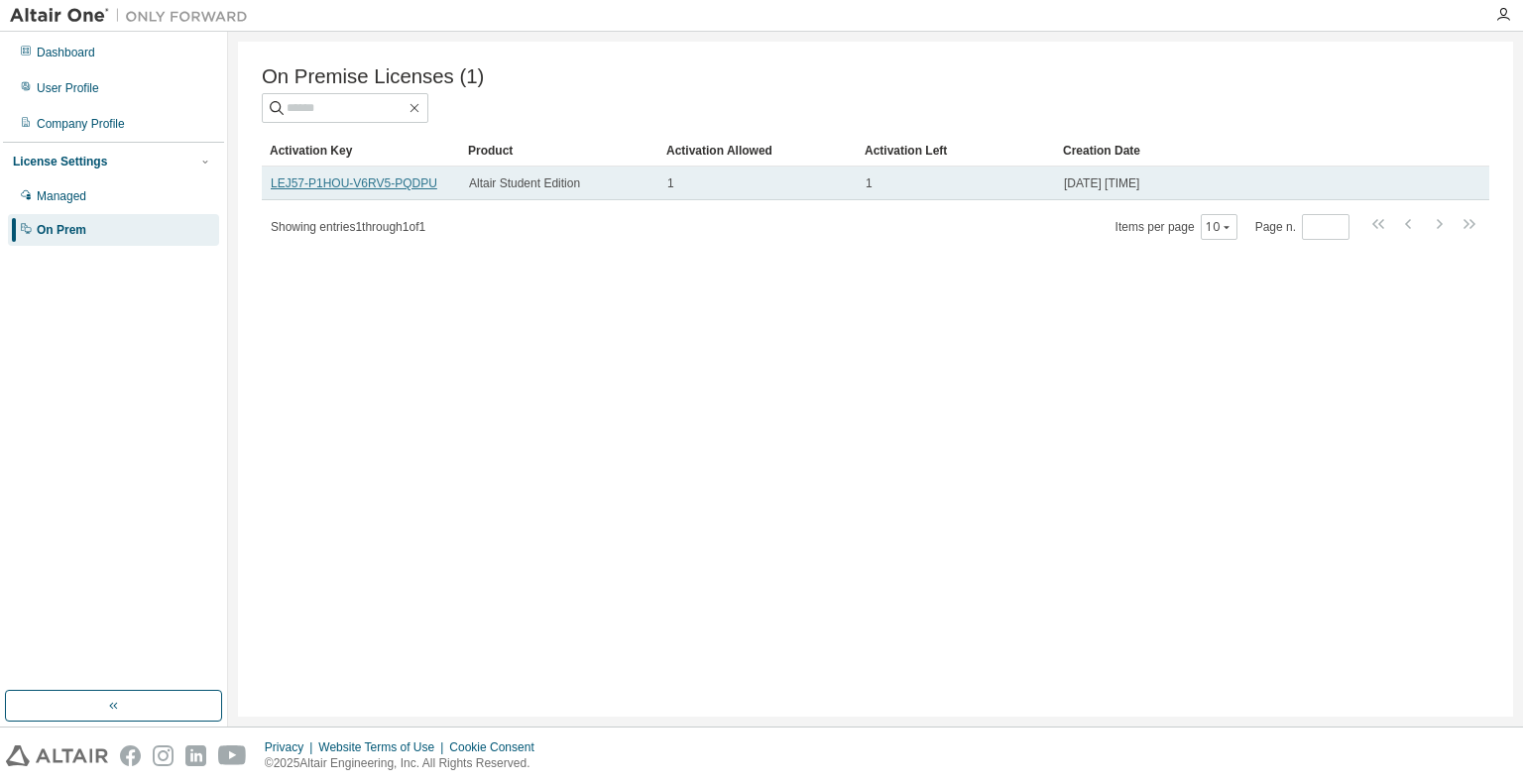 click on "LEJ57-P1HOU-V6RV5-PQDPU" at bounding box center (354, 183) 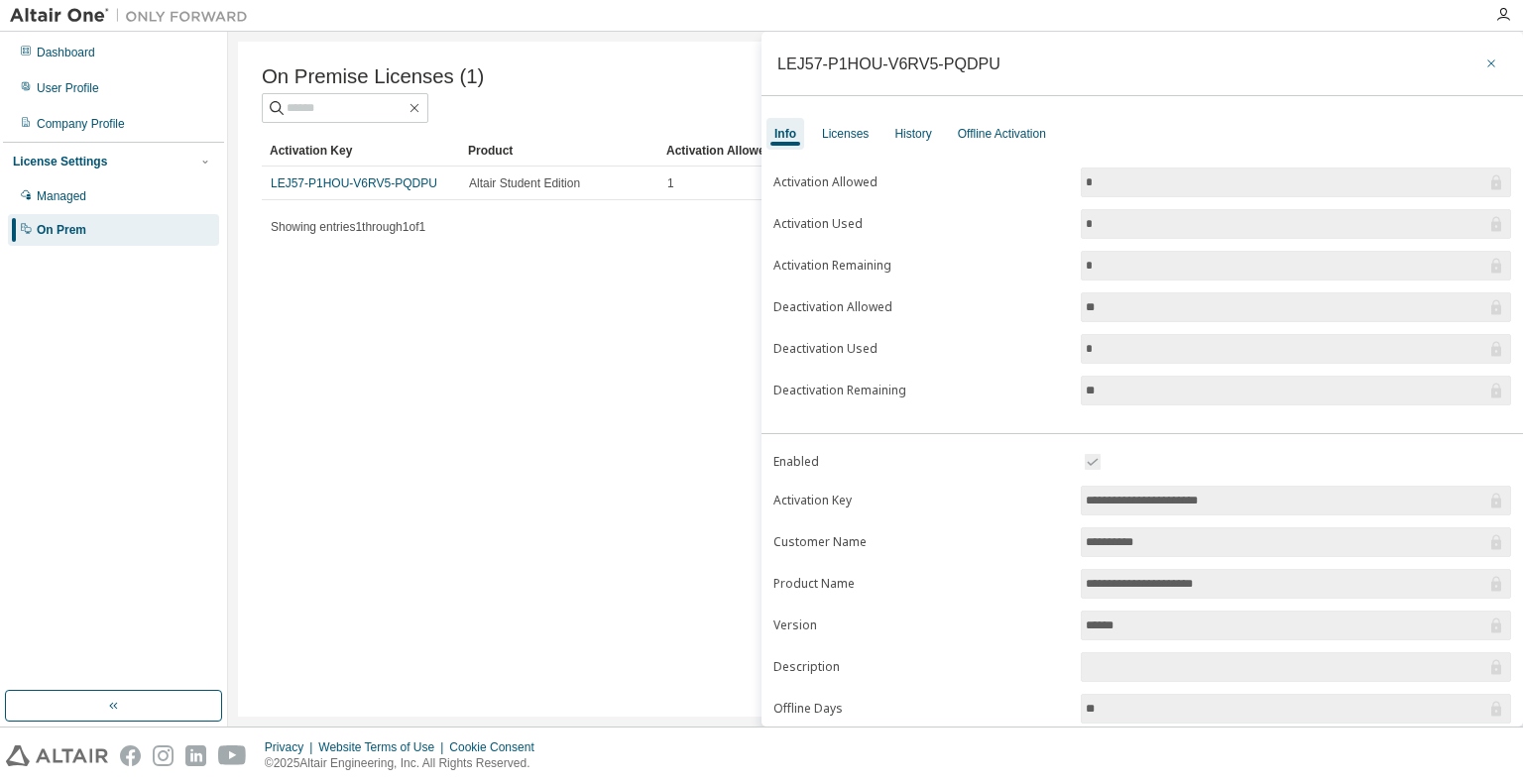 click 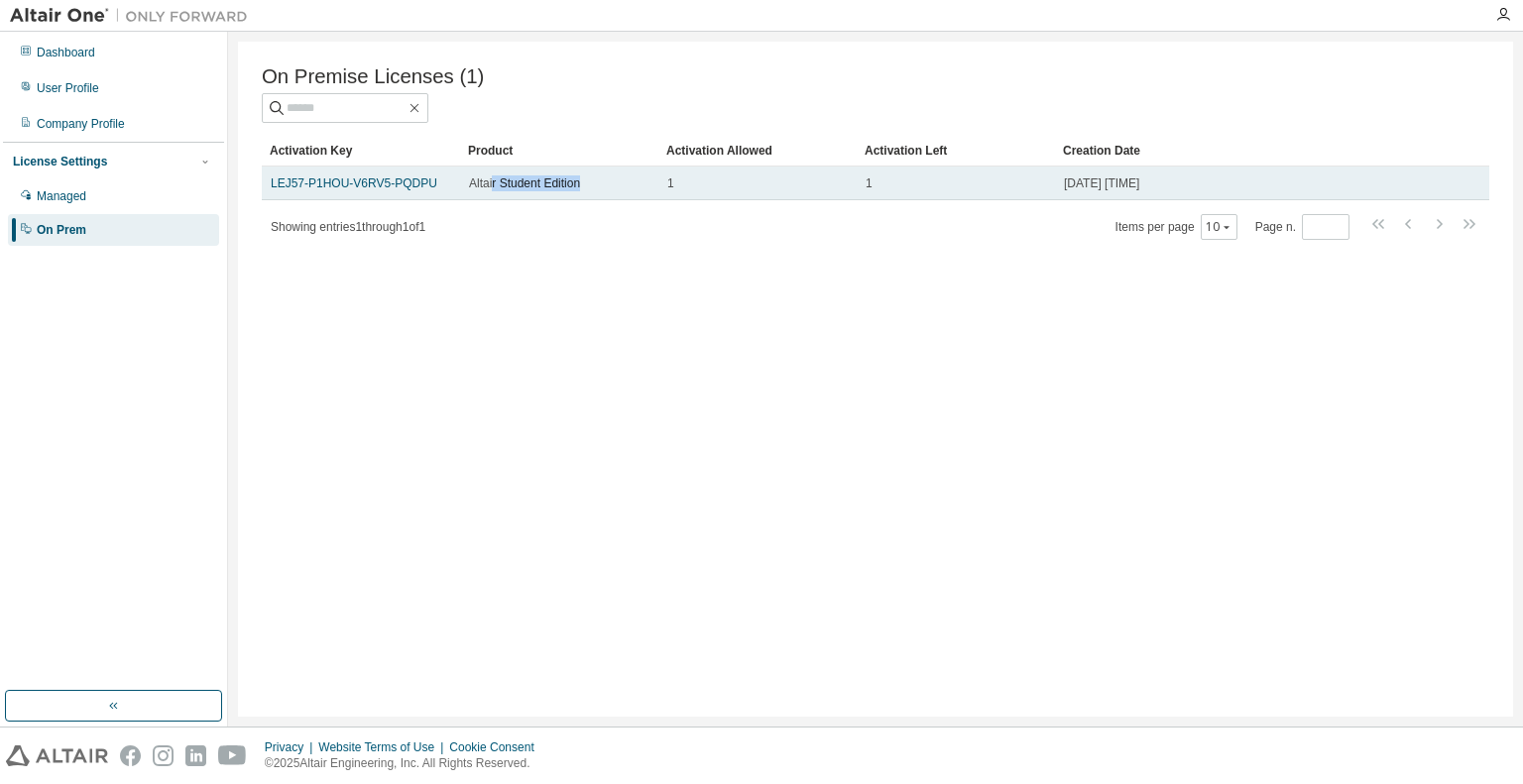 drag, startPoint x: 492, startPoint y: 189, endPoint x: 584, endPoint y: 197, distance: 92.34717 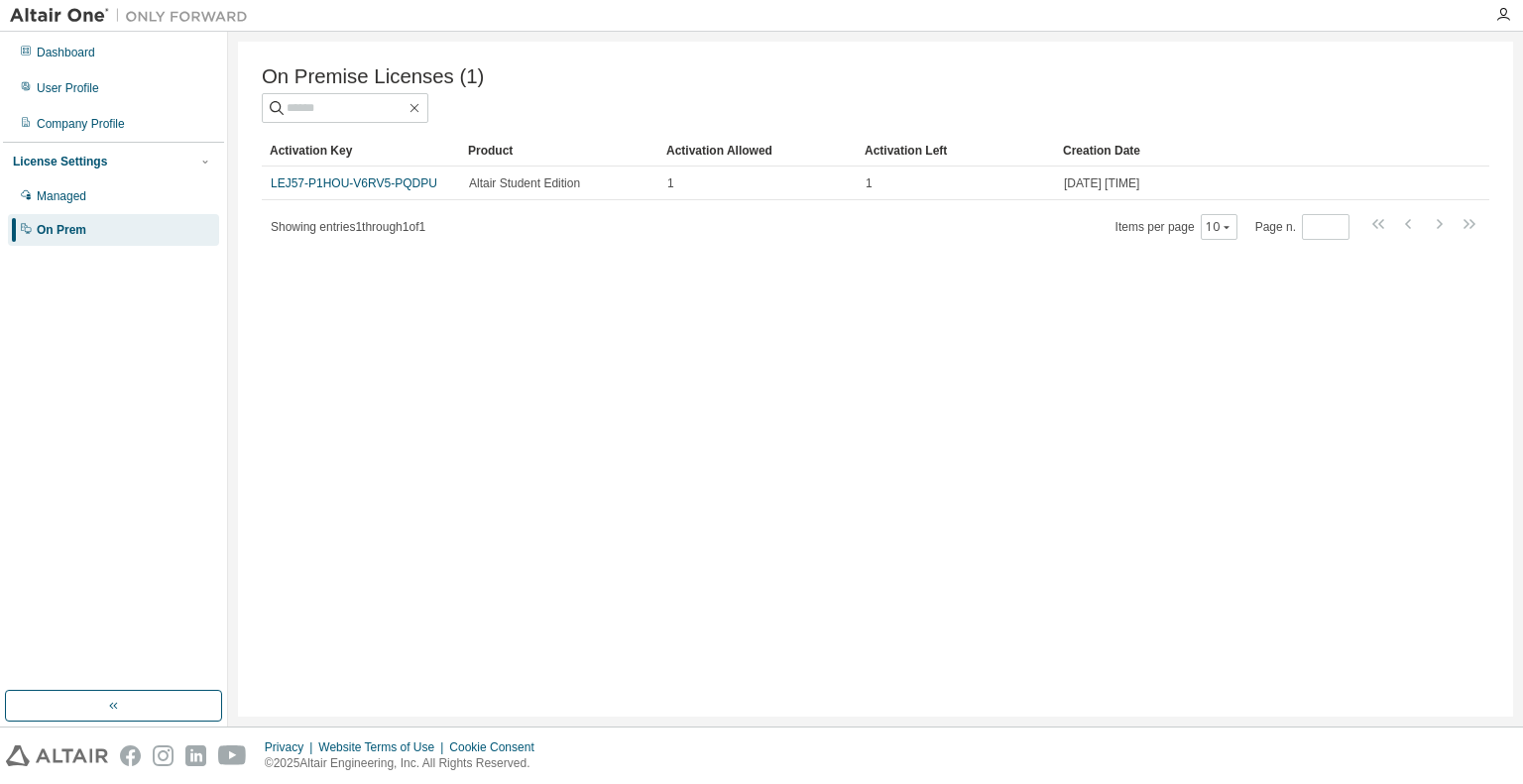 click on "Showing entries  1  through  1  of  1 Items per page 10 Page n. *" at bounding box center [876, 226] 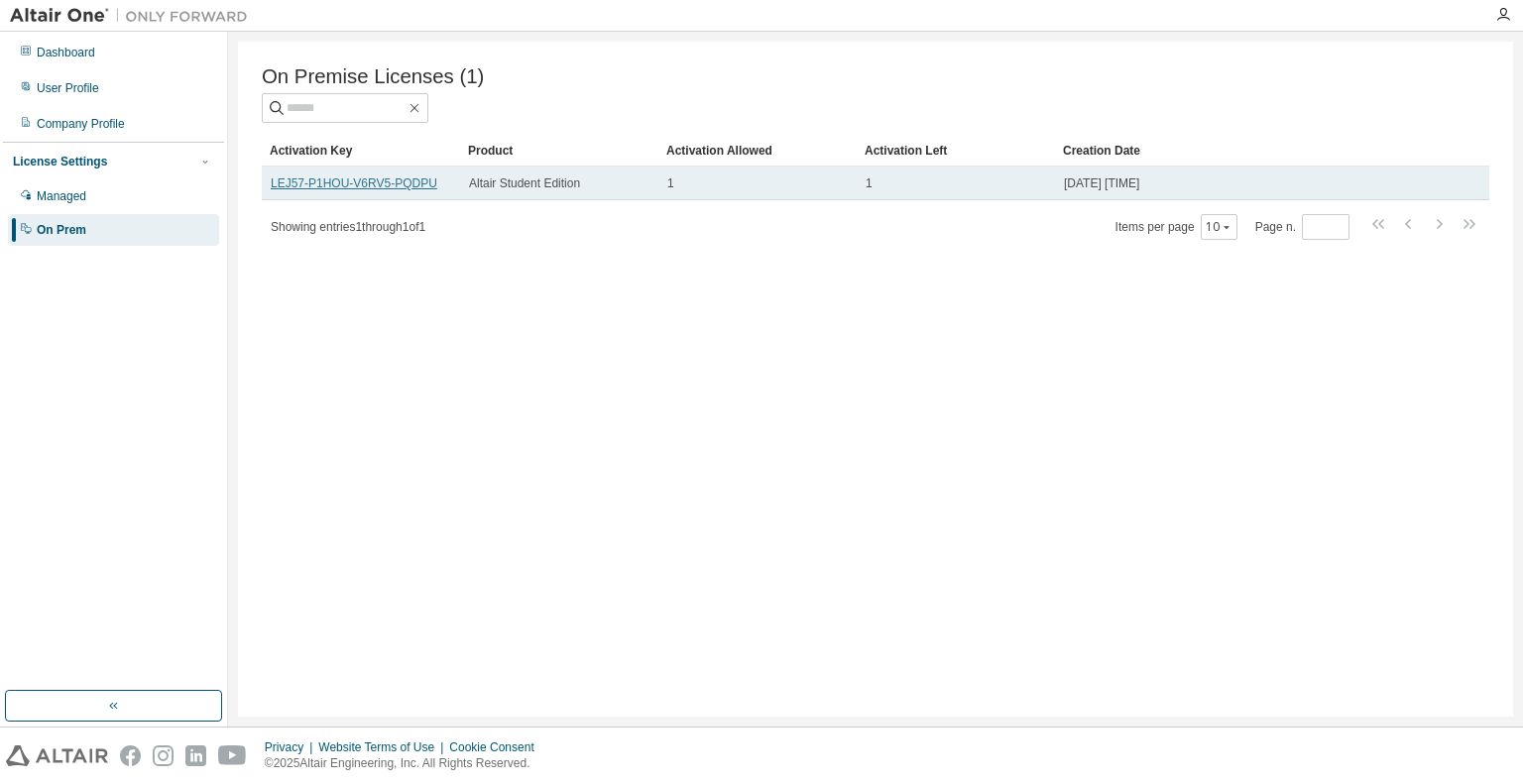 click on "LEJ57-P1HOU-V6RV5-PQDPU" at bounding box center [354, 183] 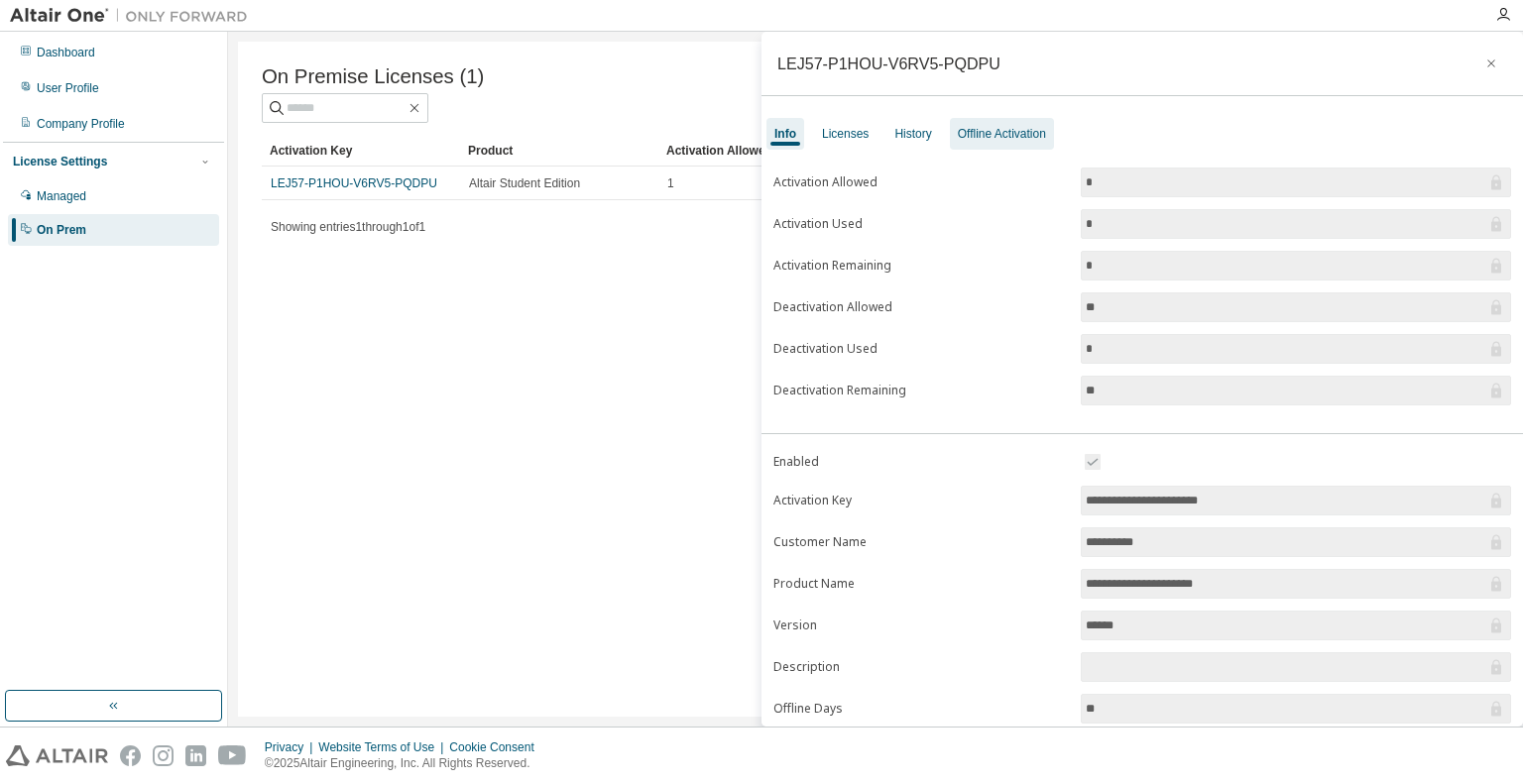 click on "Offline Activation" at bounding box center [1001, 134] 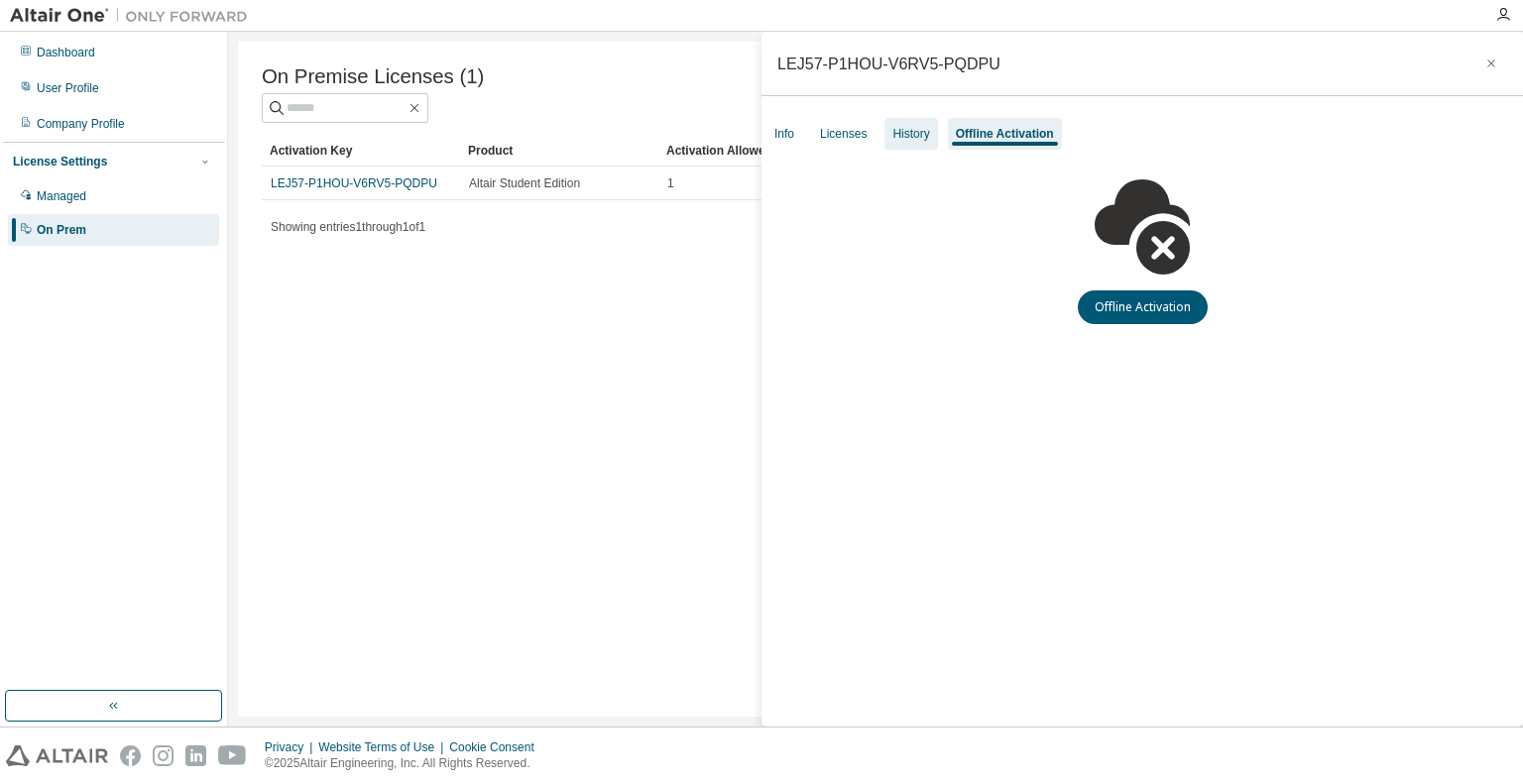 click on "History" at bounding box center (910, 134) 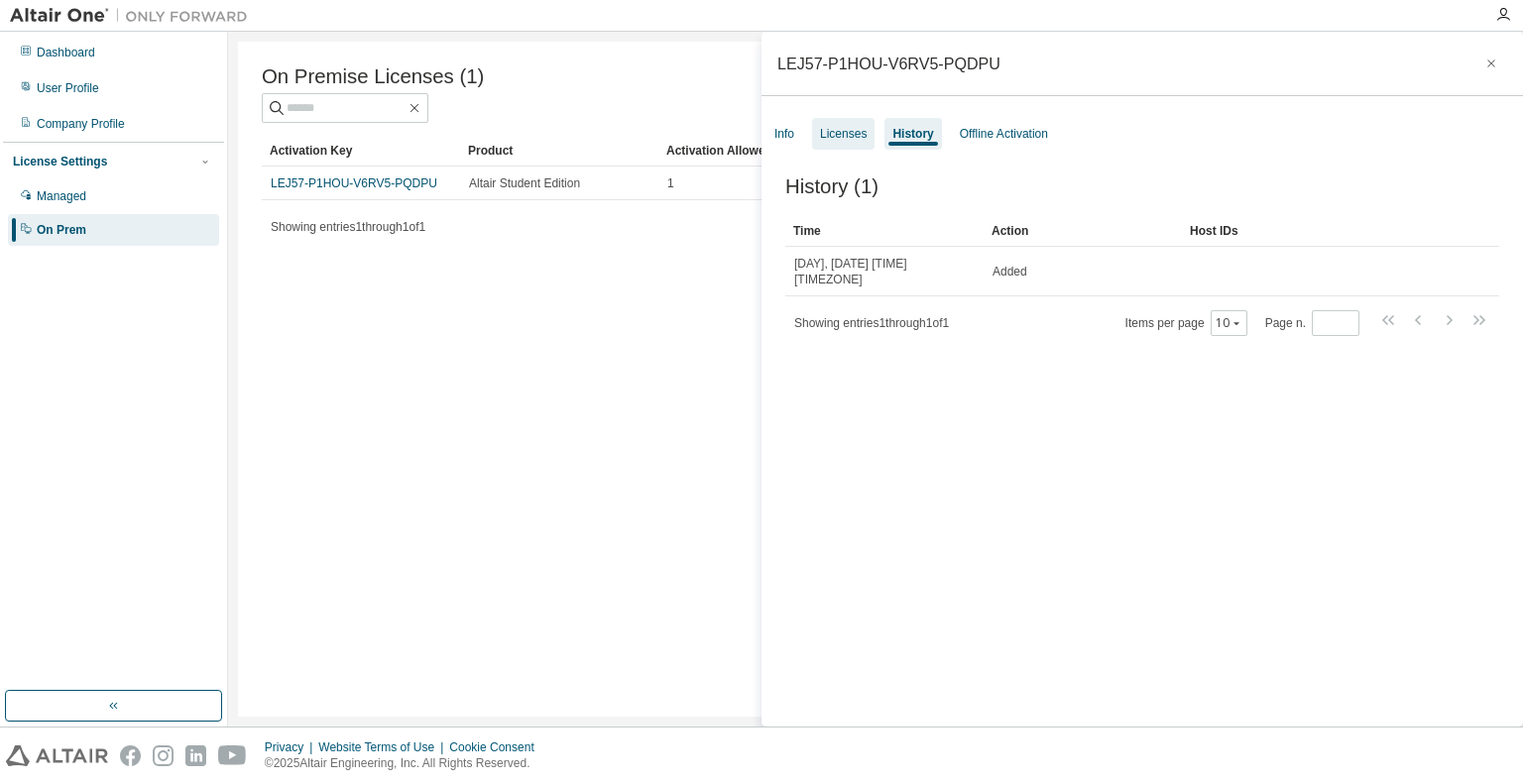 click on "Licenses" at bounding box center [843, 134] 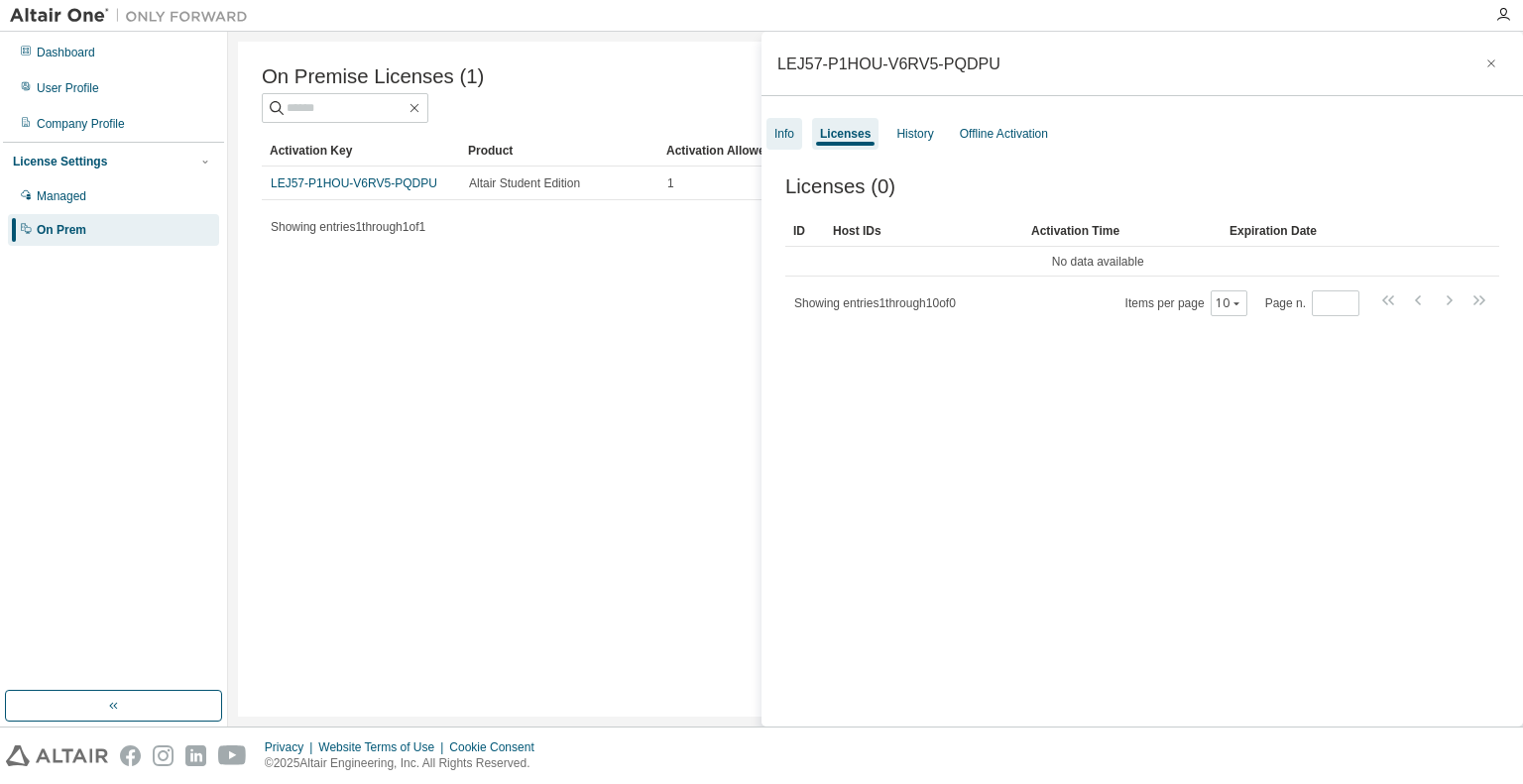 click on "Info" at bounding box center [784, 134] 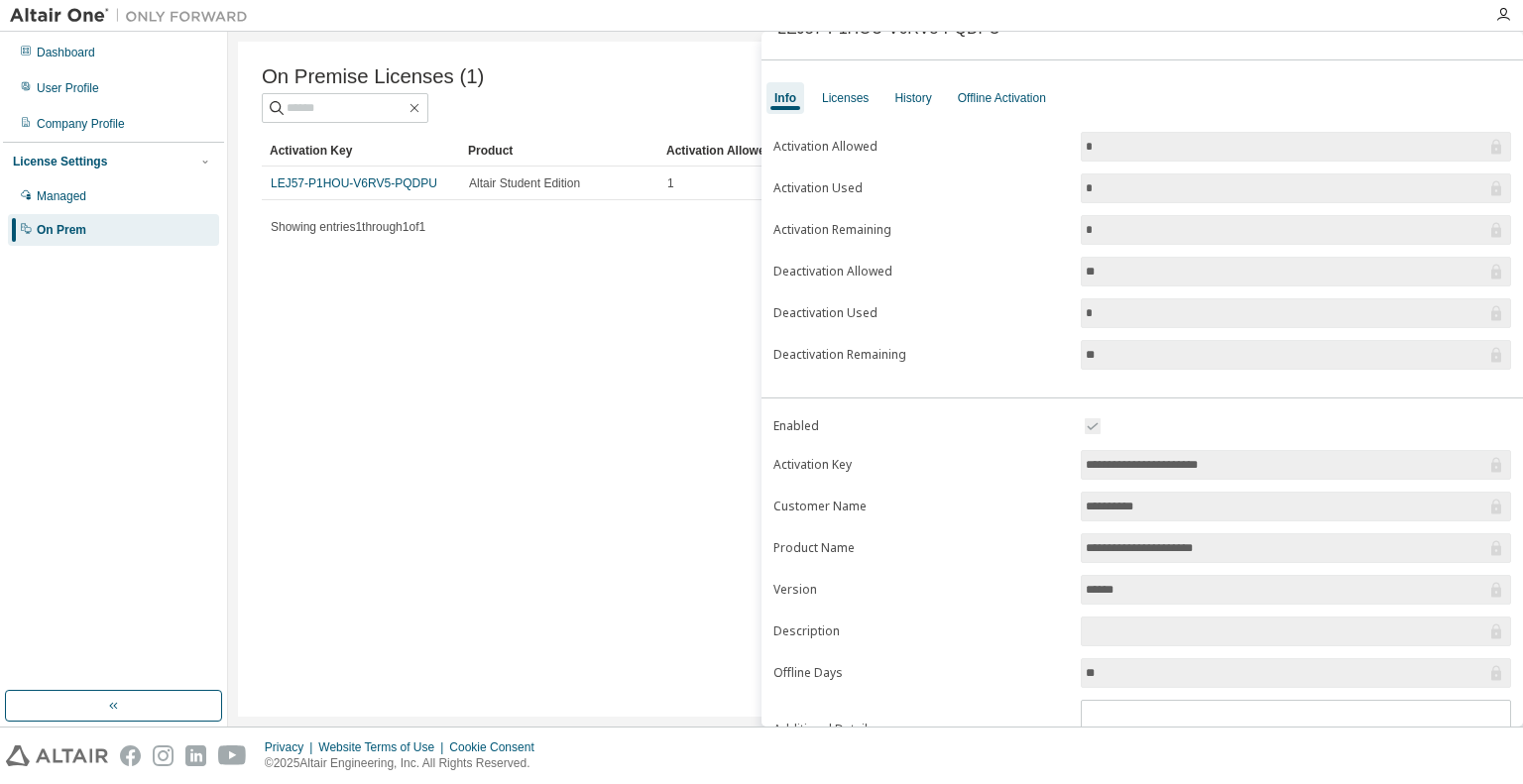 scroll, scrollTop: 123, scrollLeft: 0, axis: vertical 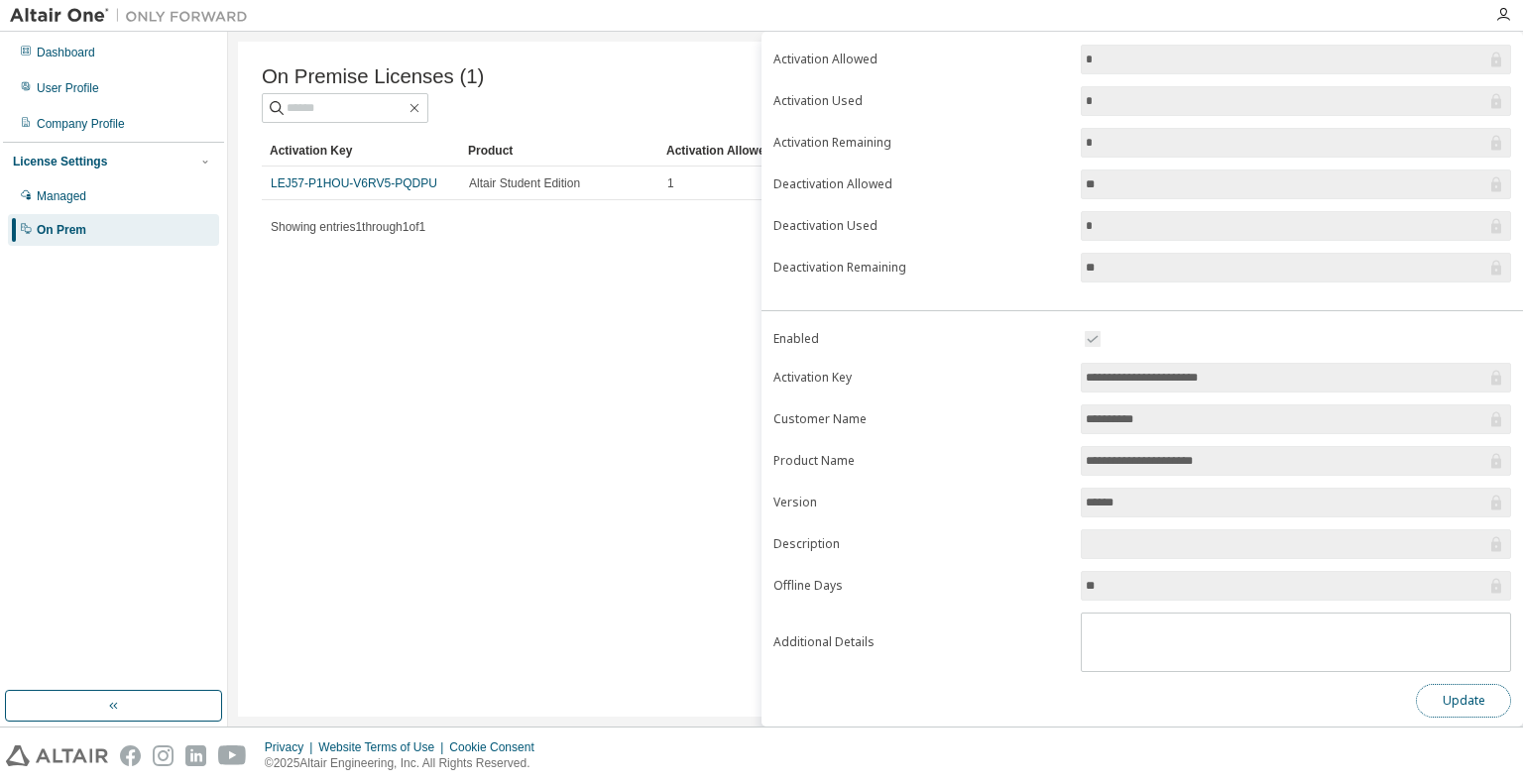 click on "Update" at bounding box center [1464, 701] 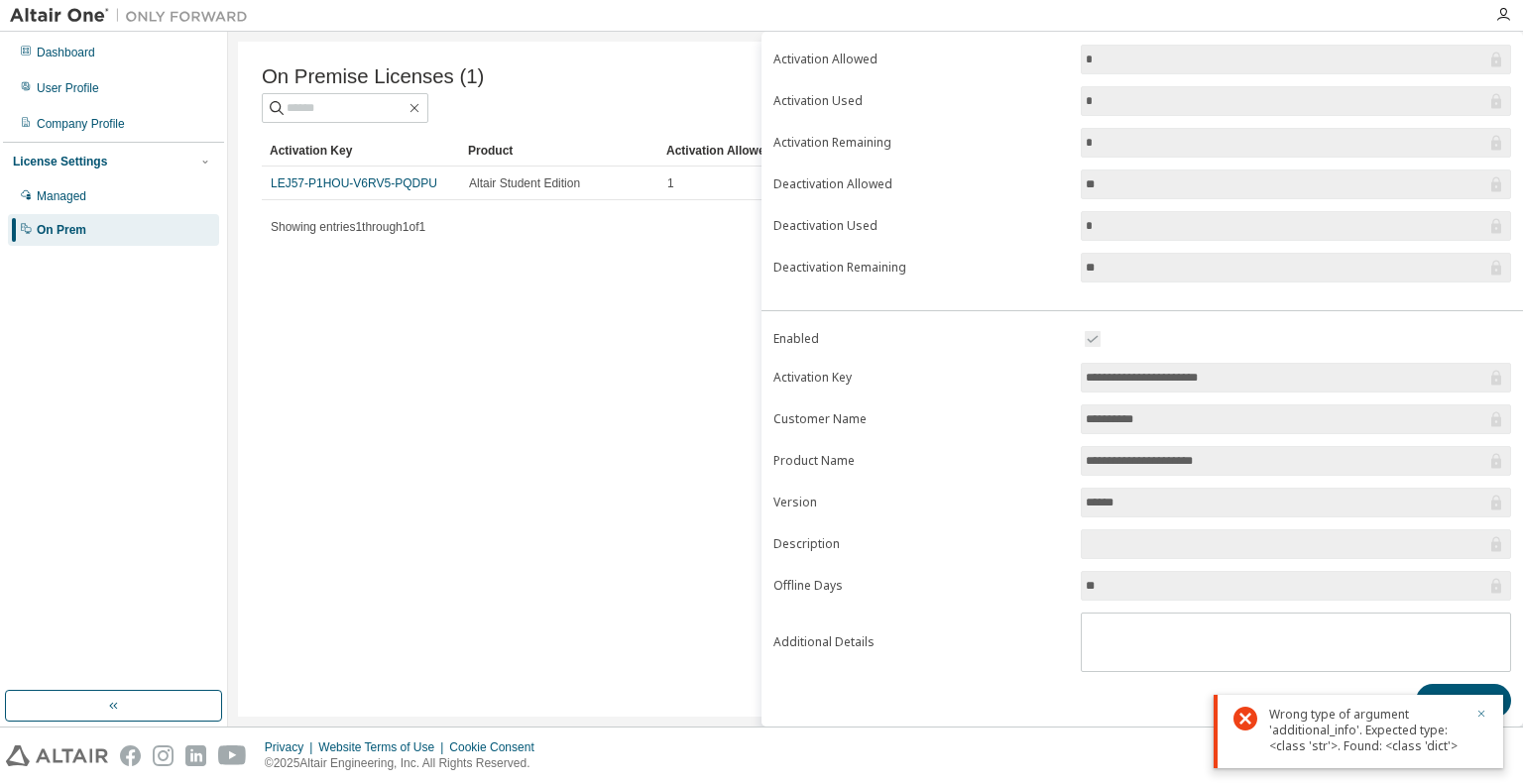 click 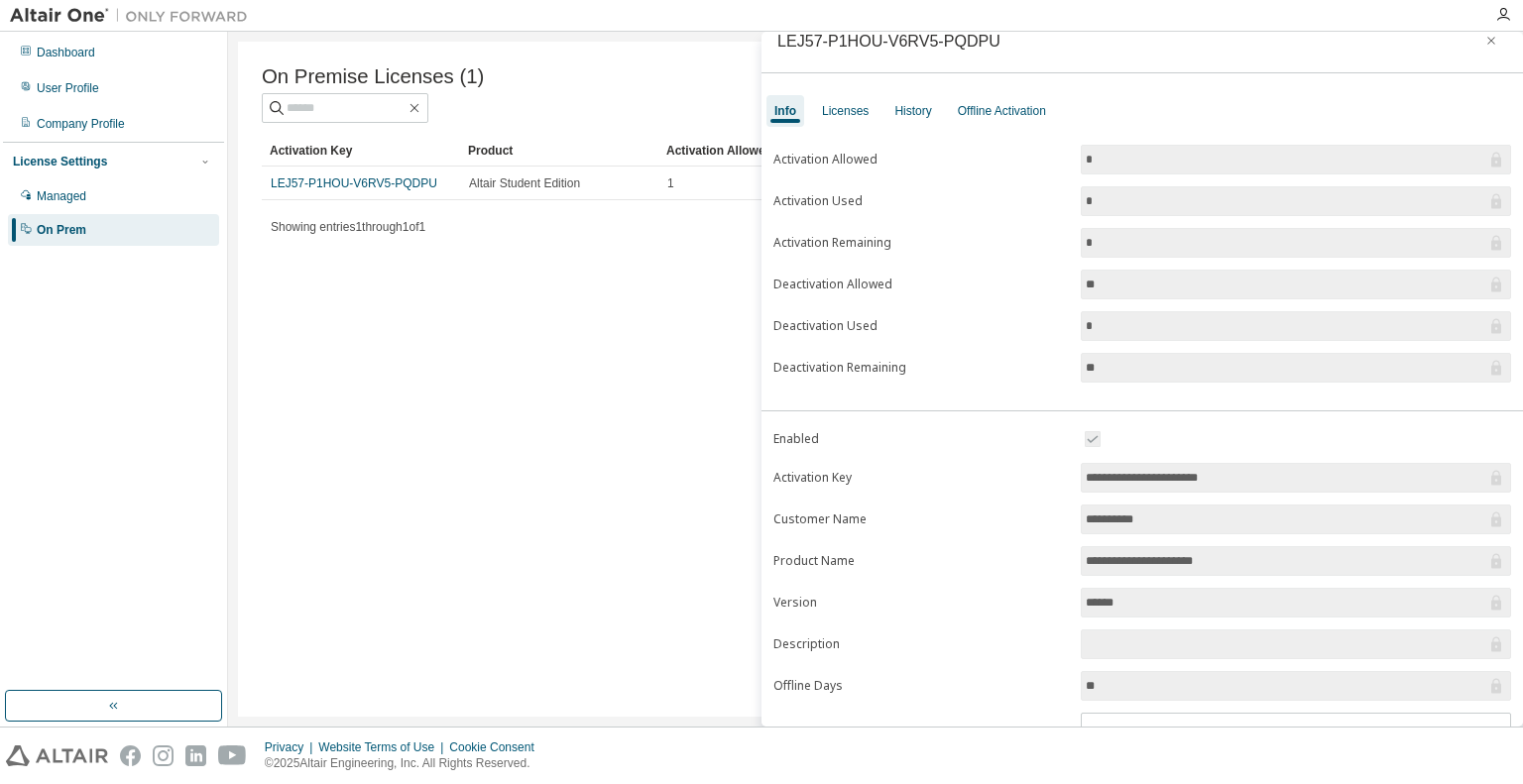 scroll, scrollTop: 0, scrollLeft: 0, axis: both 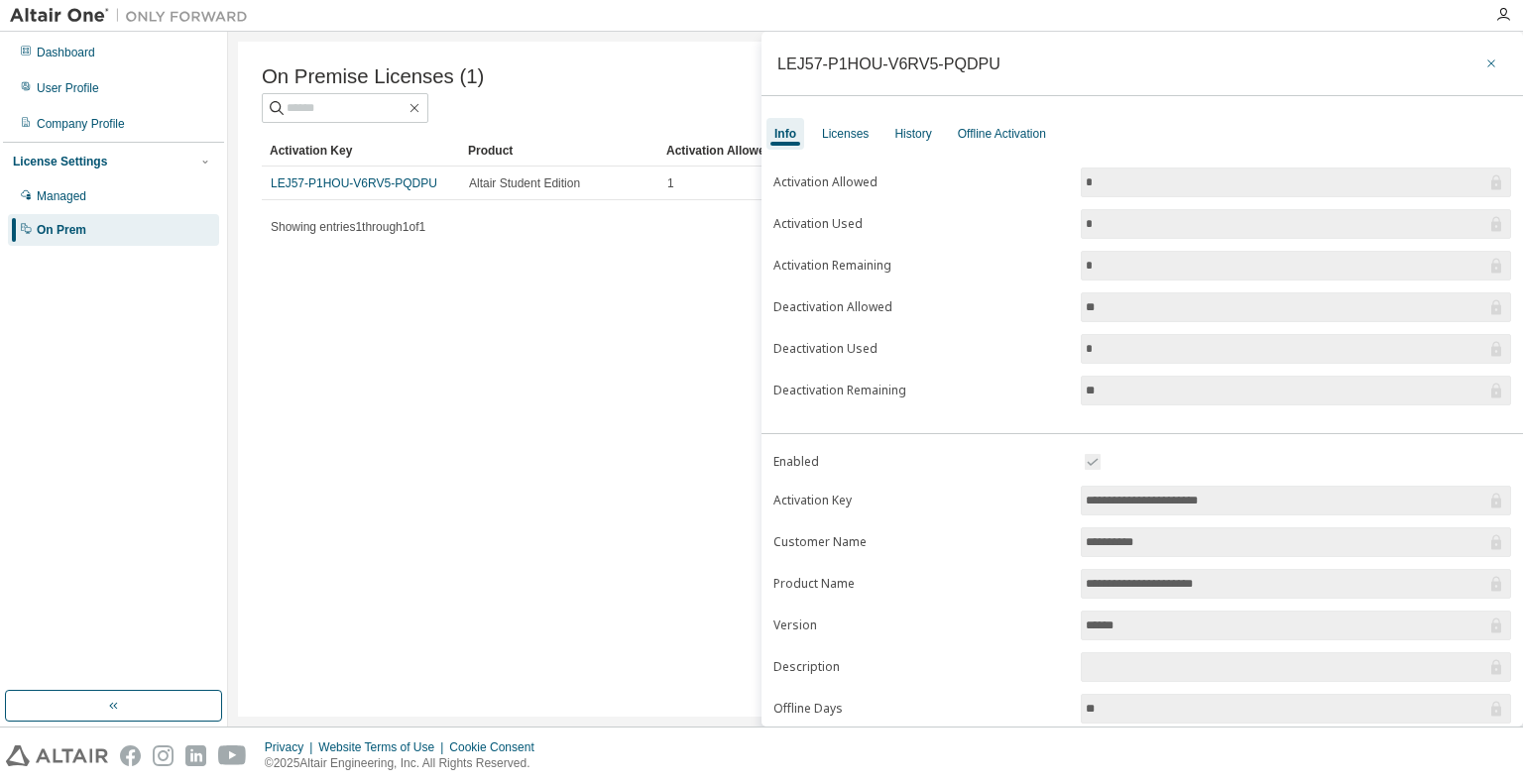 click 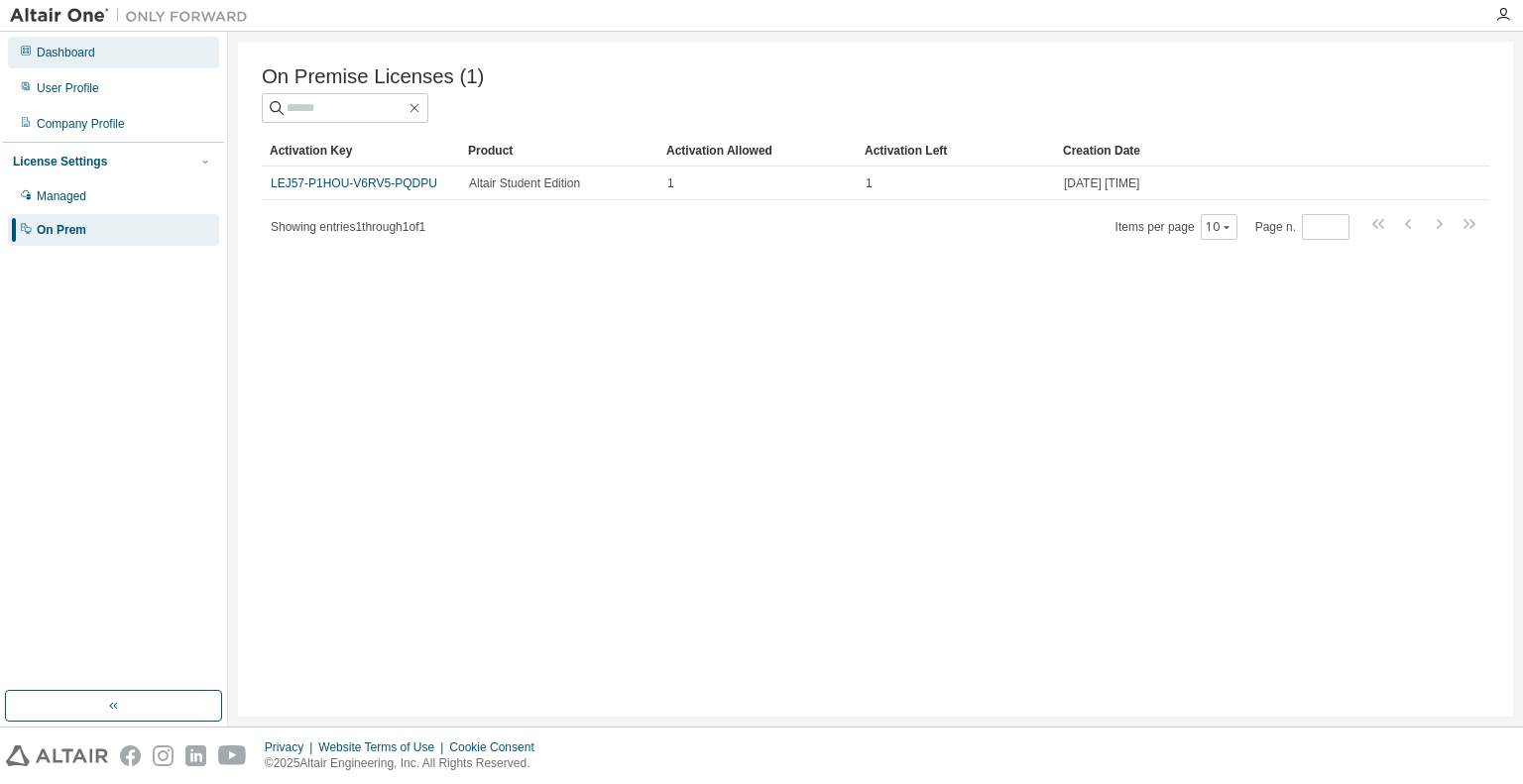click on "Dashboard" at bounding box center [113, 53] 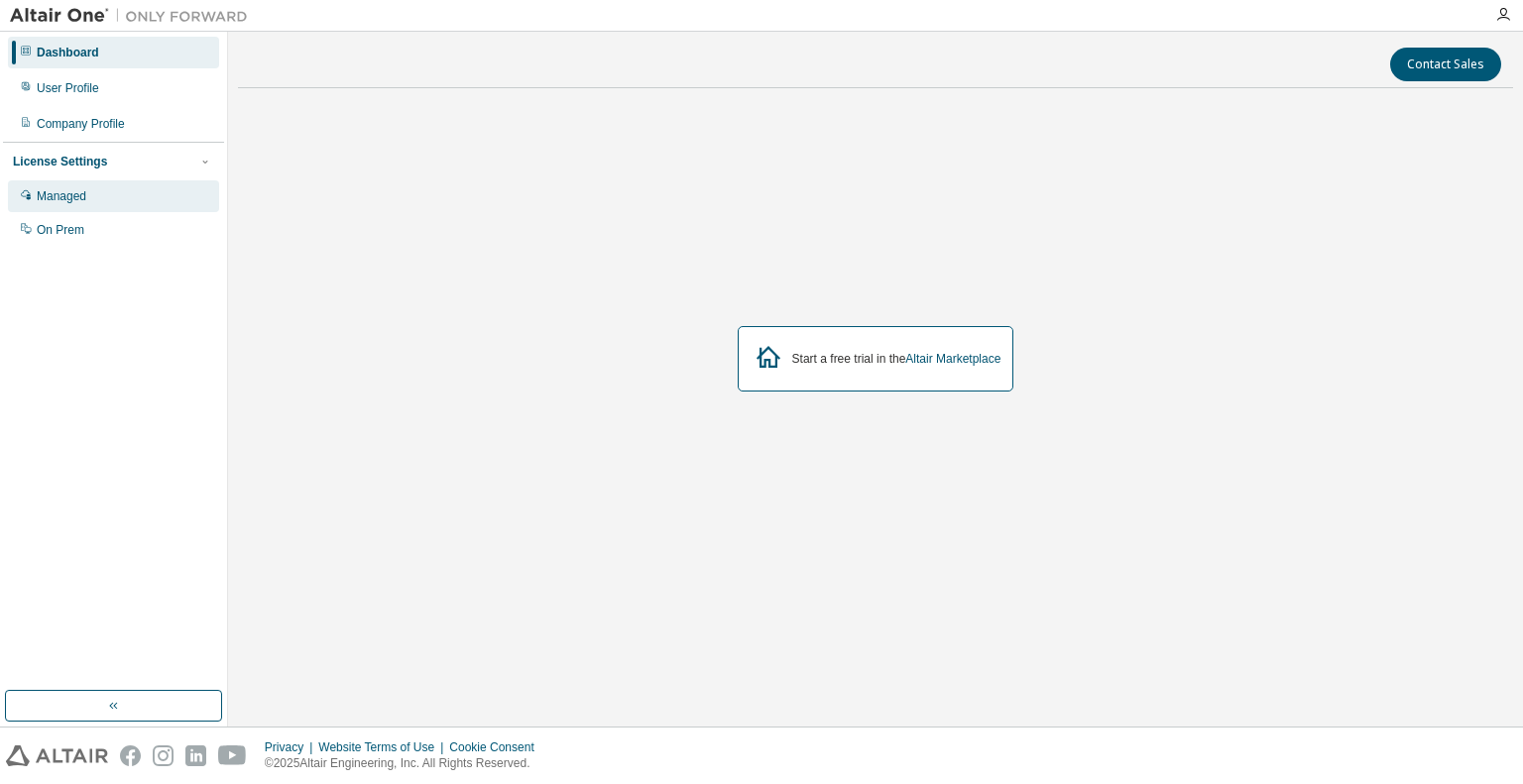 click on "Managed" at bounding box center [113, 196] 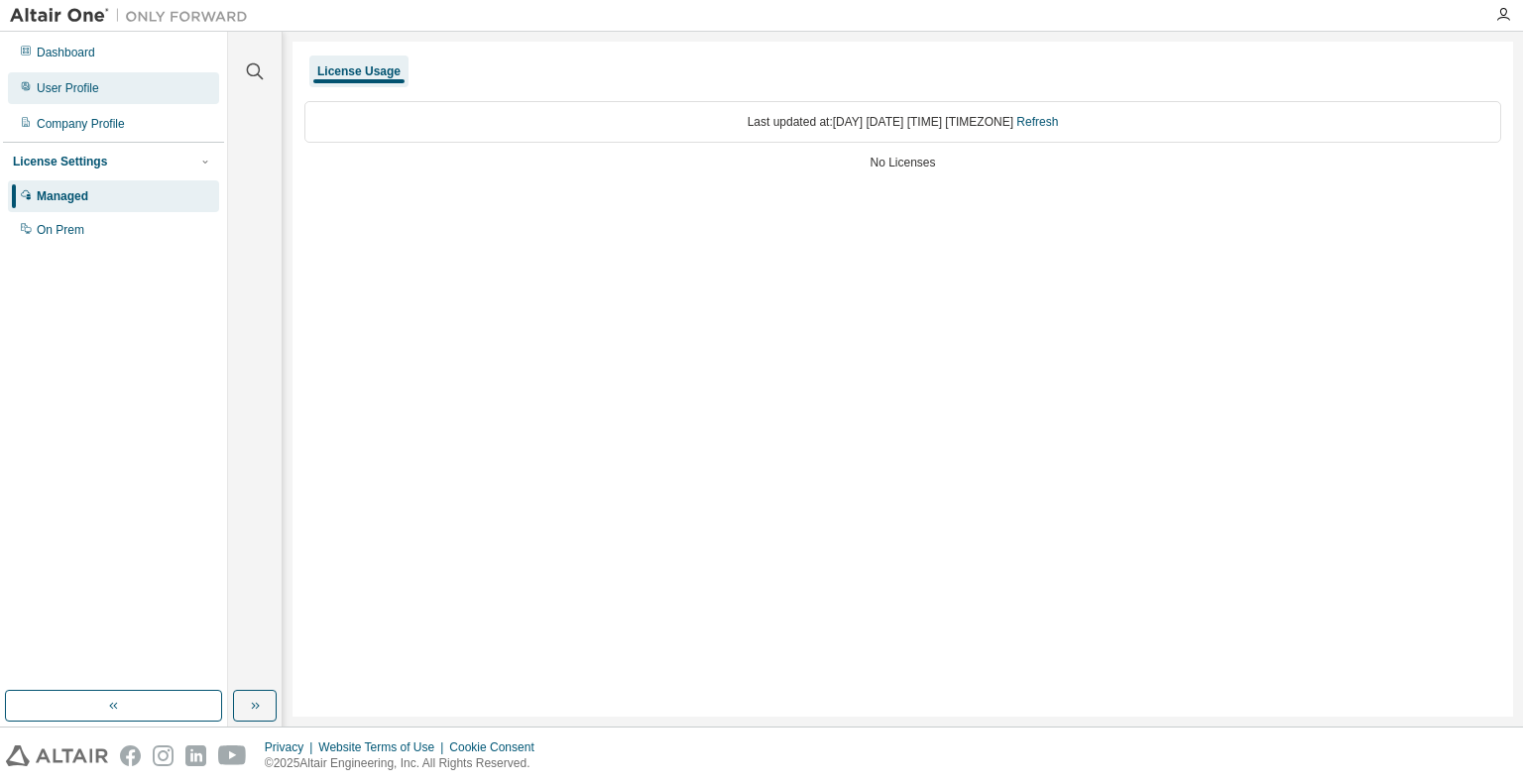 click on "User Profile" at bounding box center [113, 88] 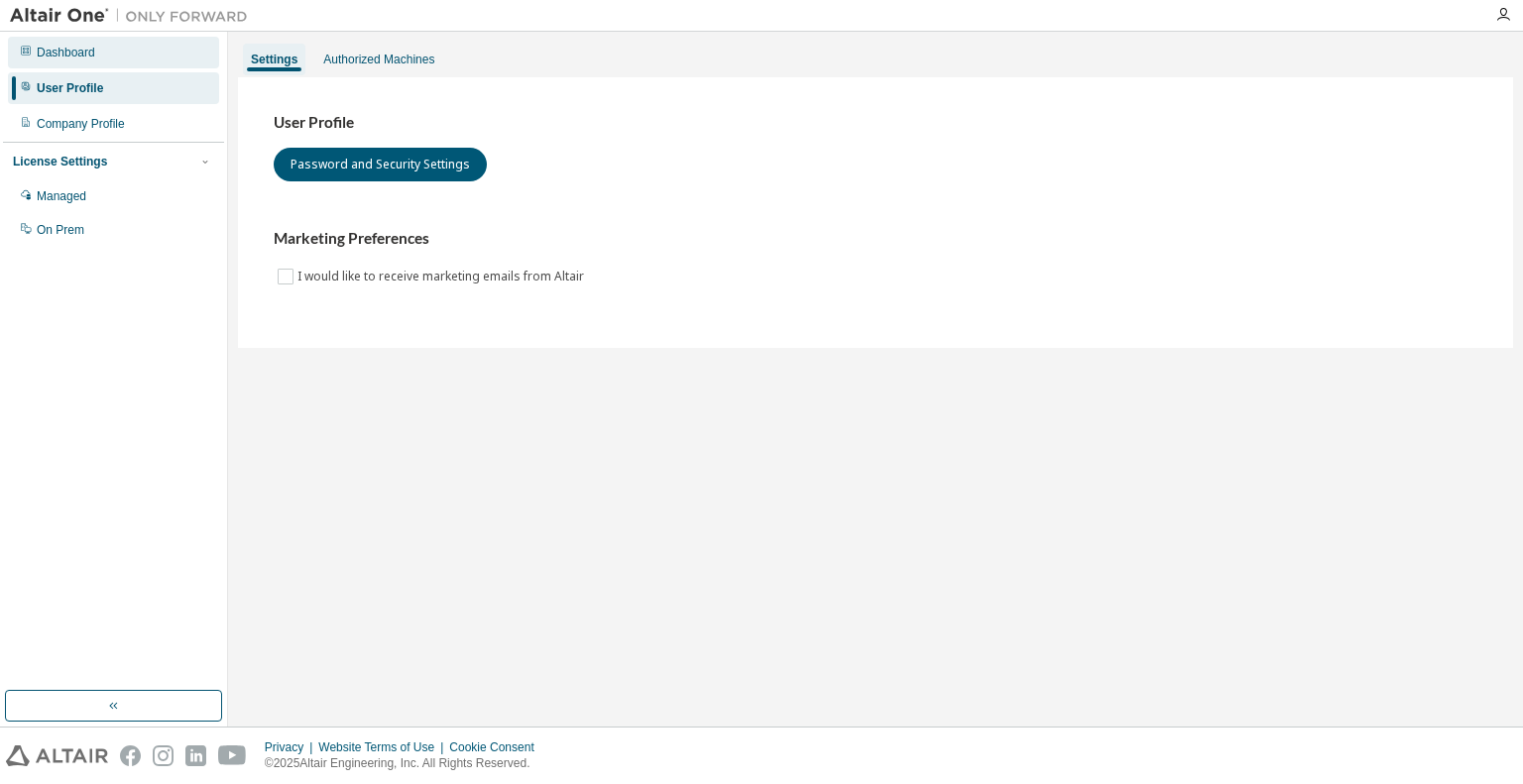 click on "Dashboard" at bounding box center (65, 53) 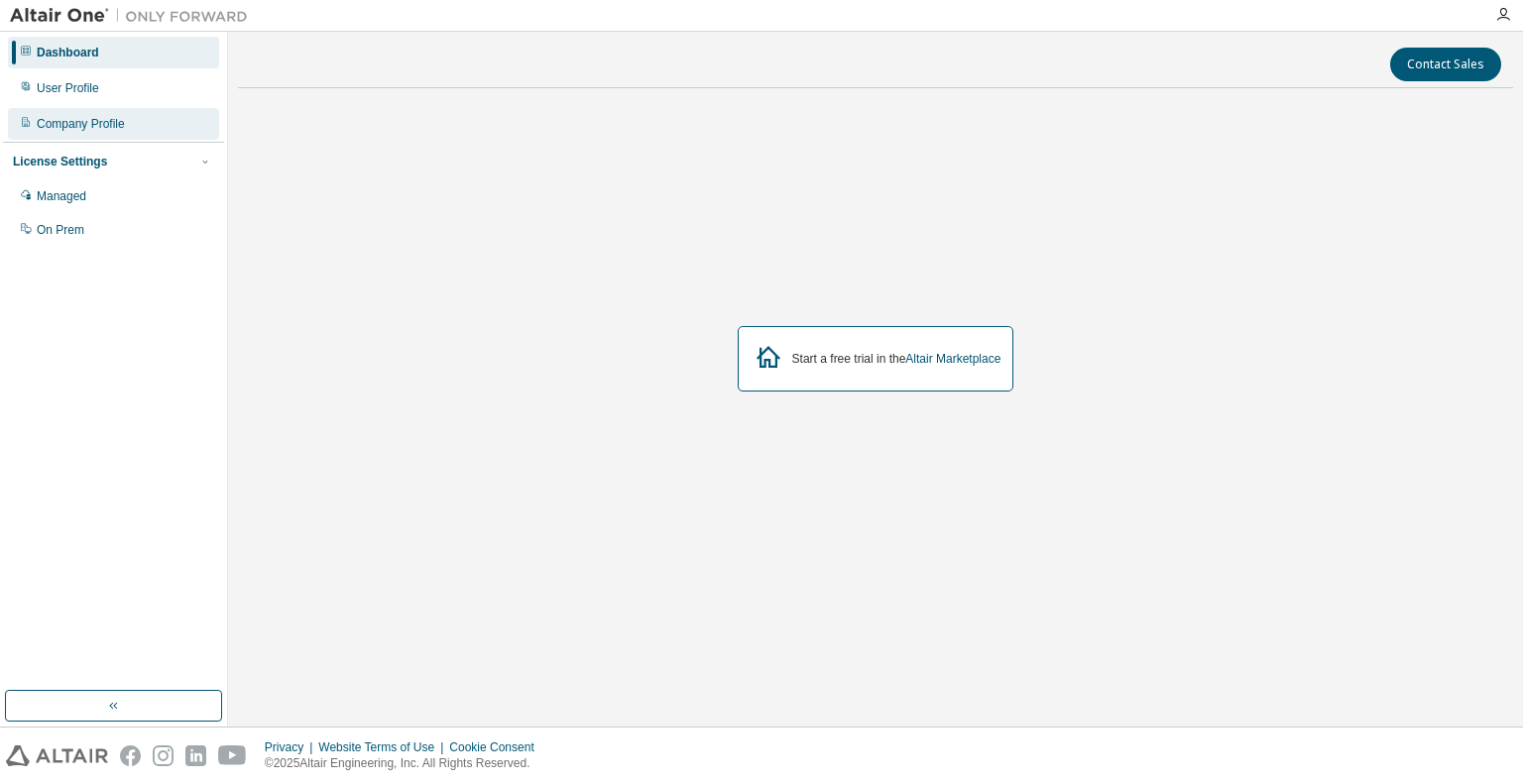 click on "Company Profile" at bounding box center (80, 124) 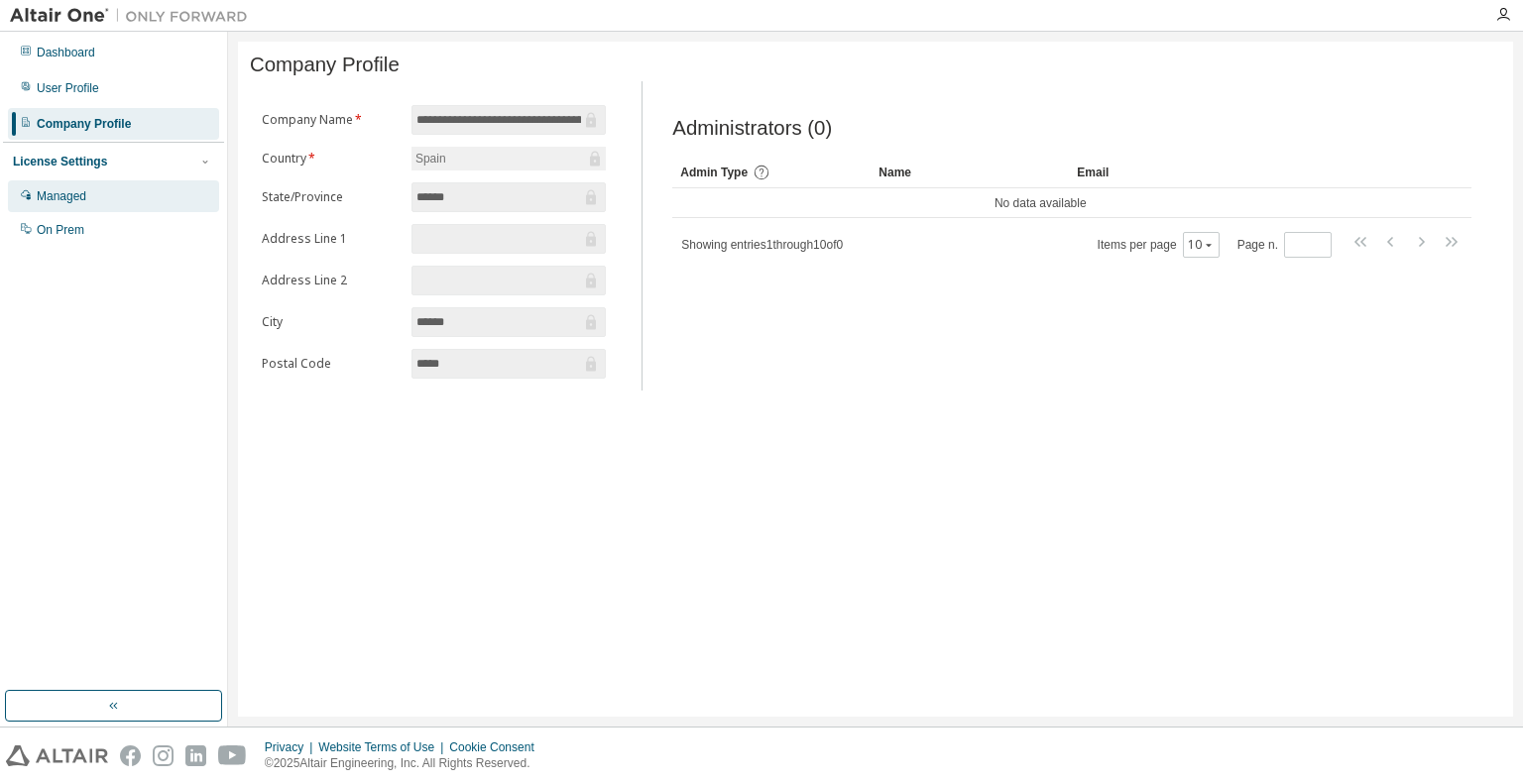 click on "Managed" at bounding box center [61, 196] 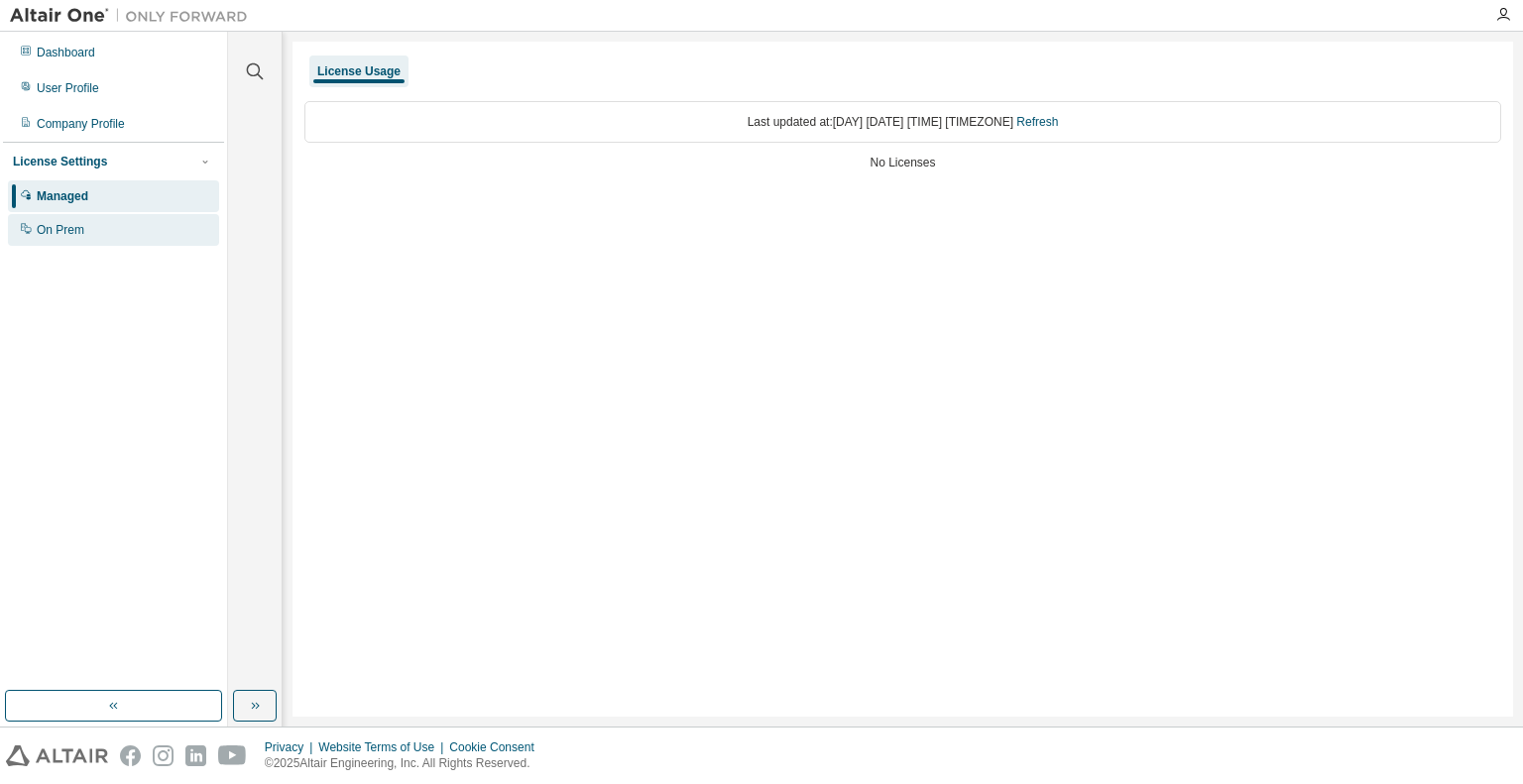 click on "On Prem" at bounding box center (60, 230) 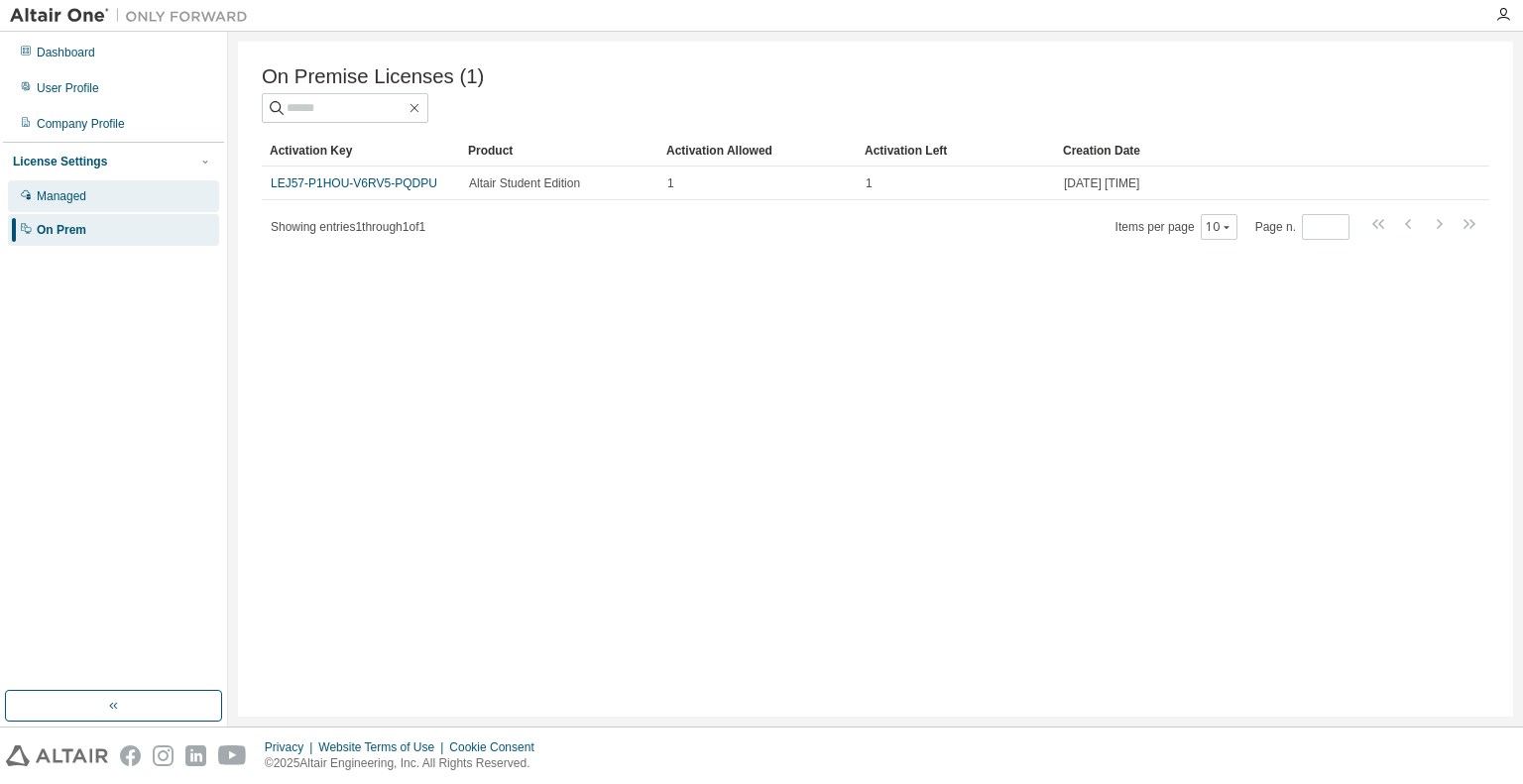 click on "Managed" at bounding box center [61, 196] 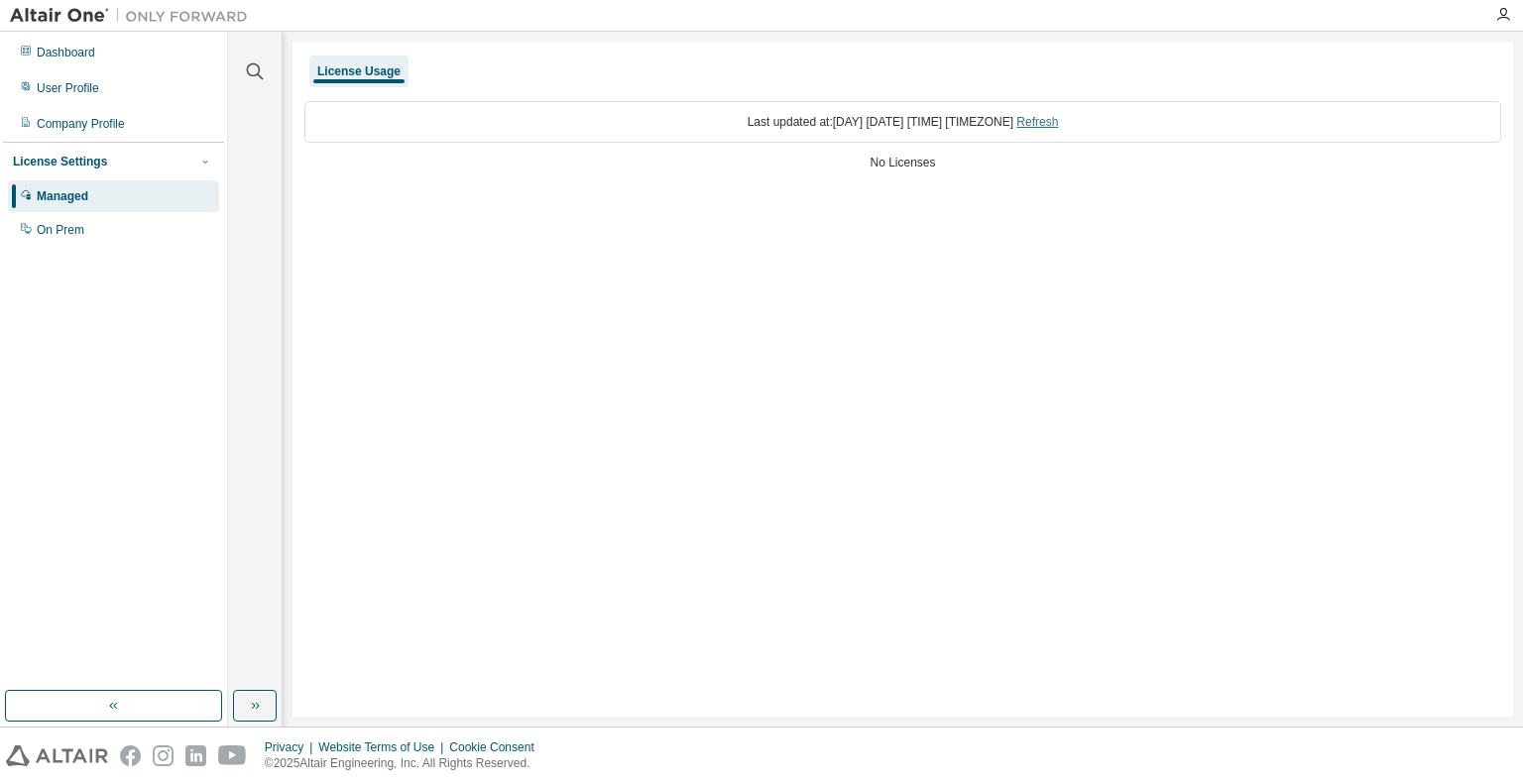 click on "Refresh" at bounding box center [1037, 122] 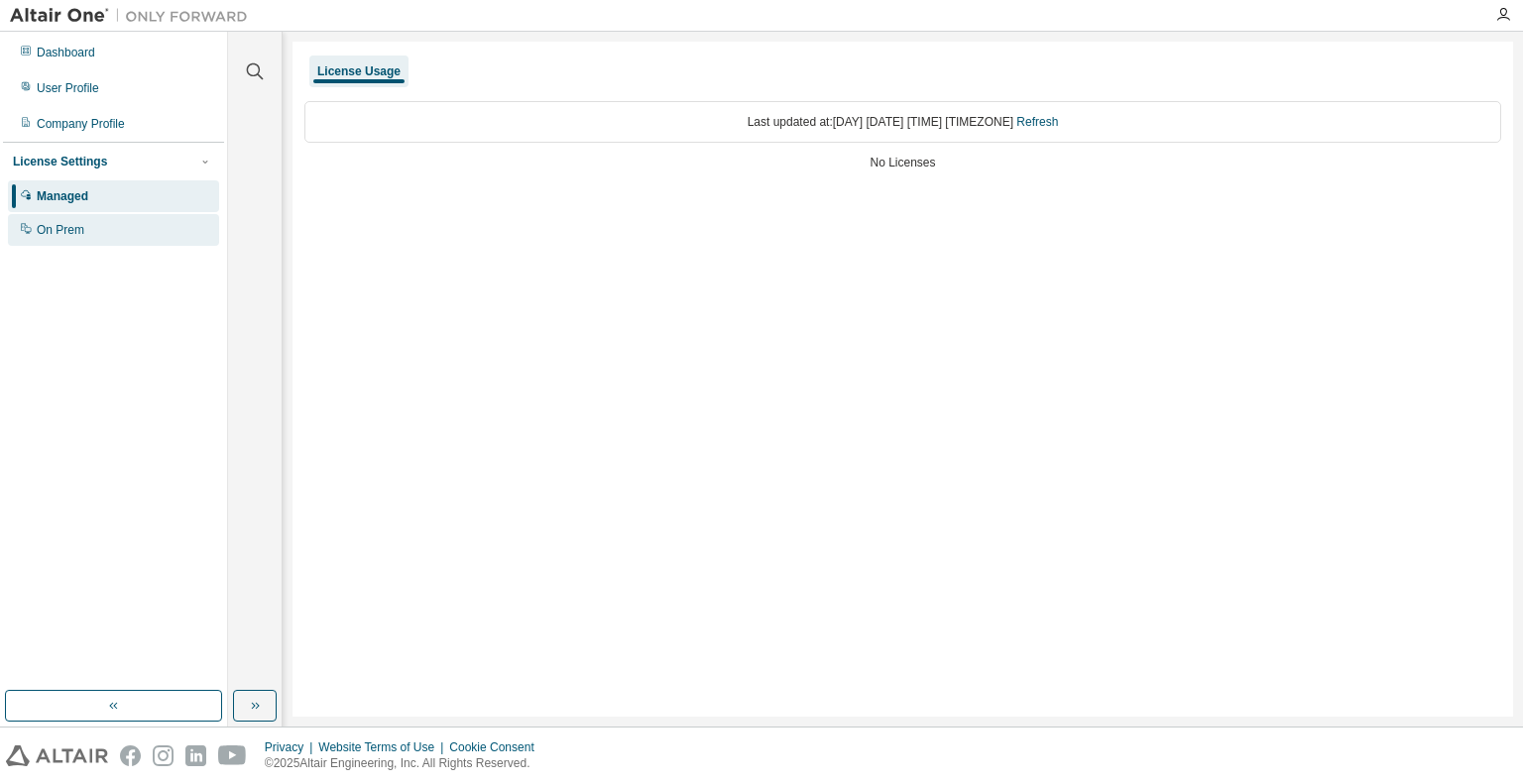 click on "On Prem" at bounding box center [113, 230] 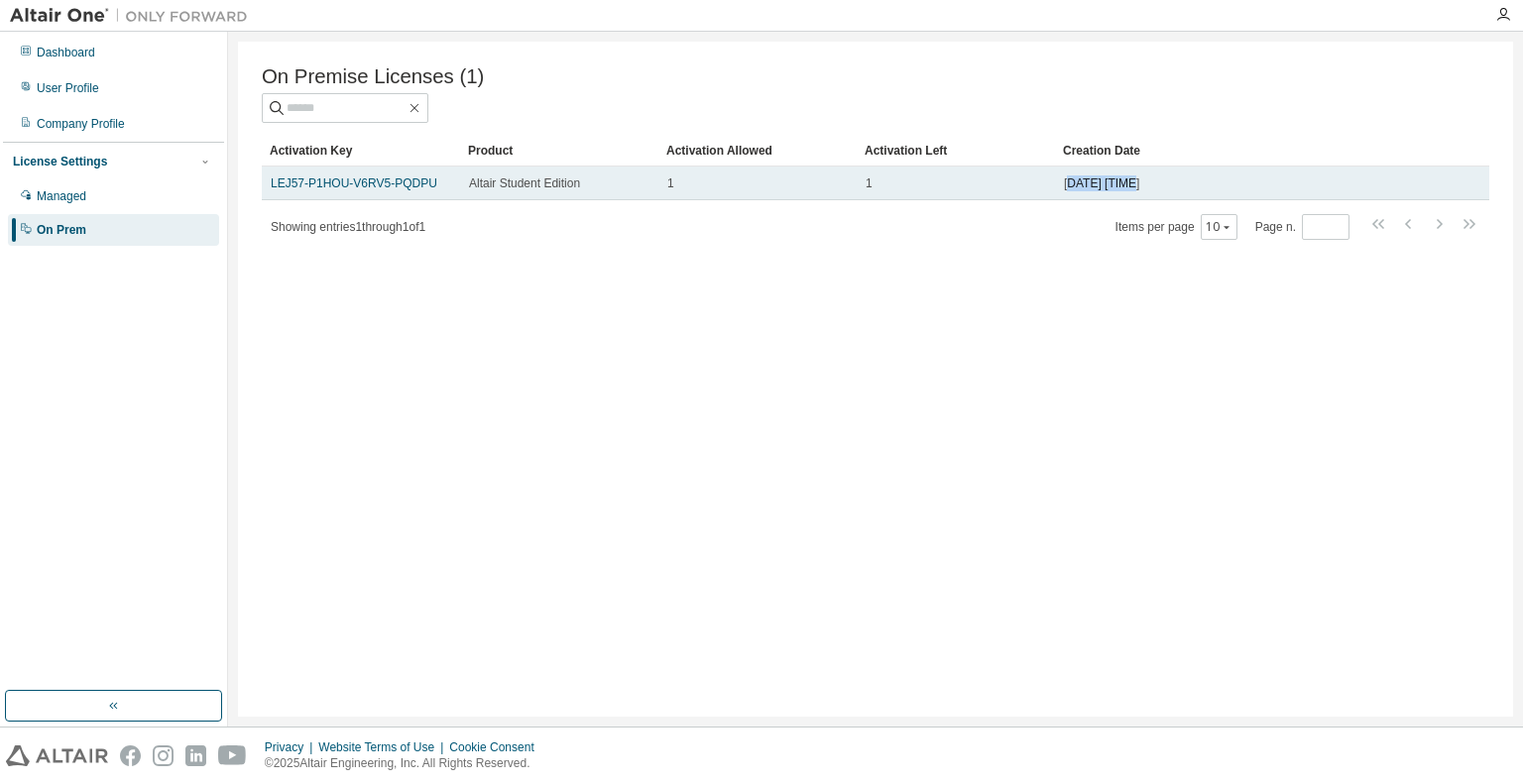 drag, startPoint x: 1071, startPoint y: 191, endPoint x: 1131, endPoint y: 191, distance: 60 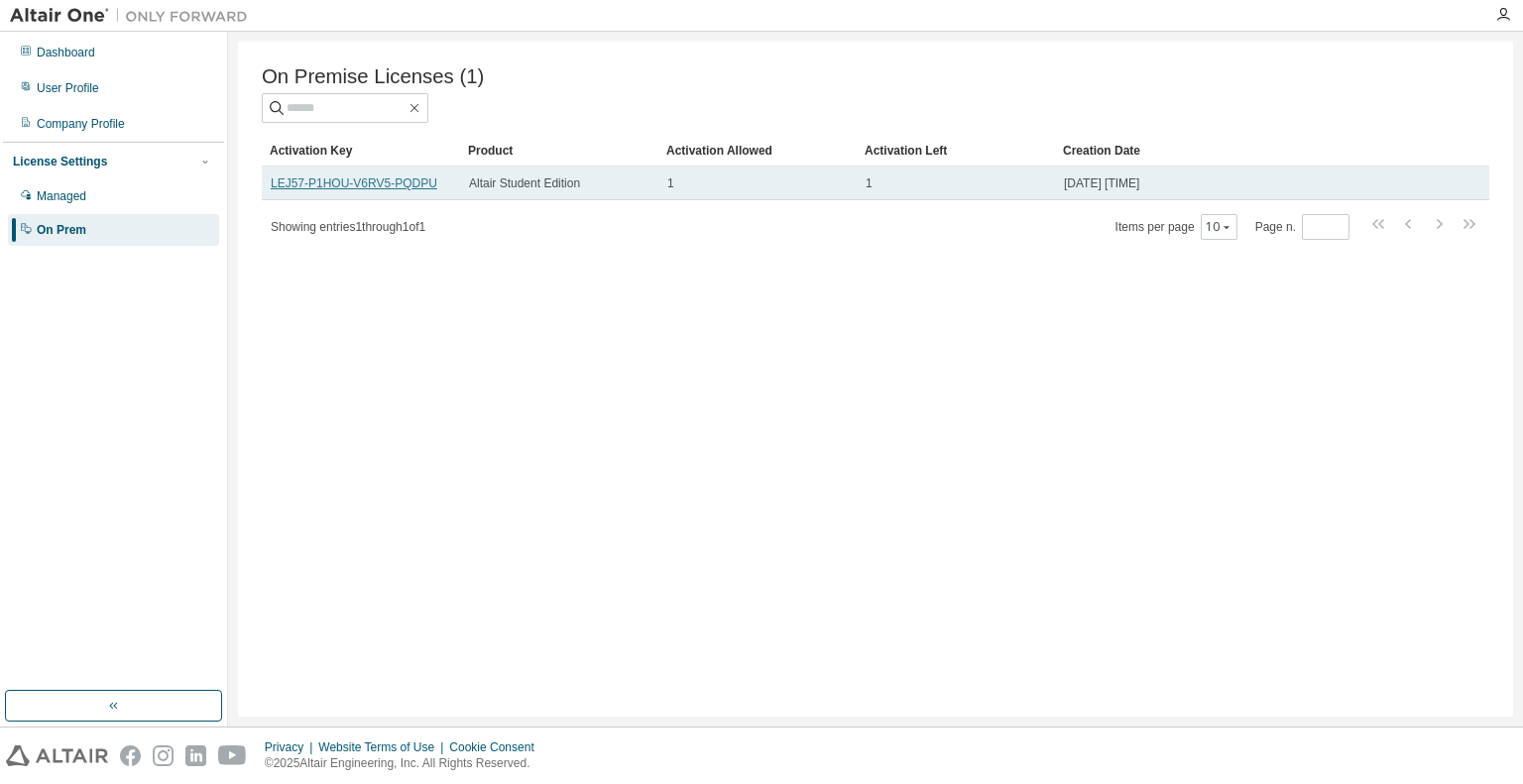 click on "LEJ57-P1HOU-V6RV5-PQDPU" at bounding box center (354, 183) 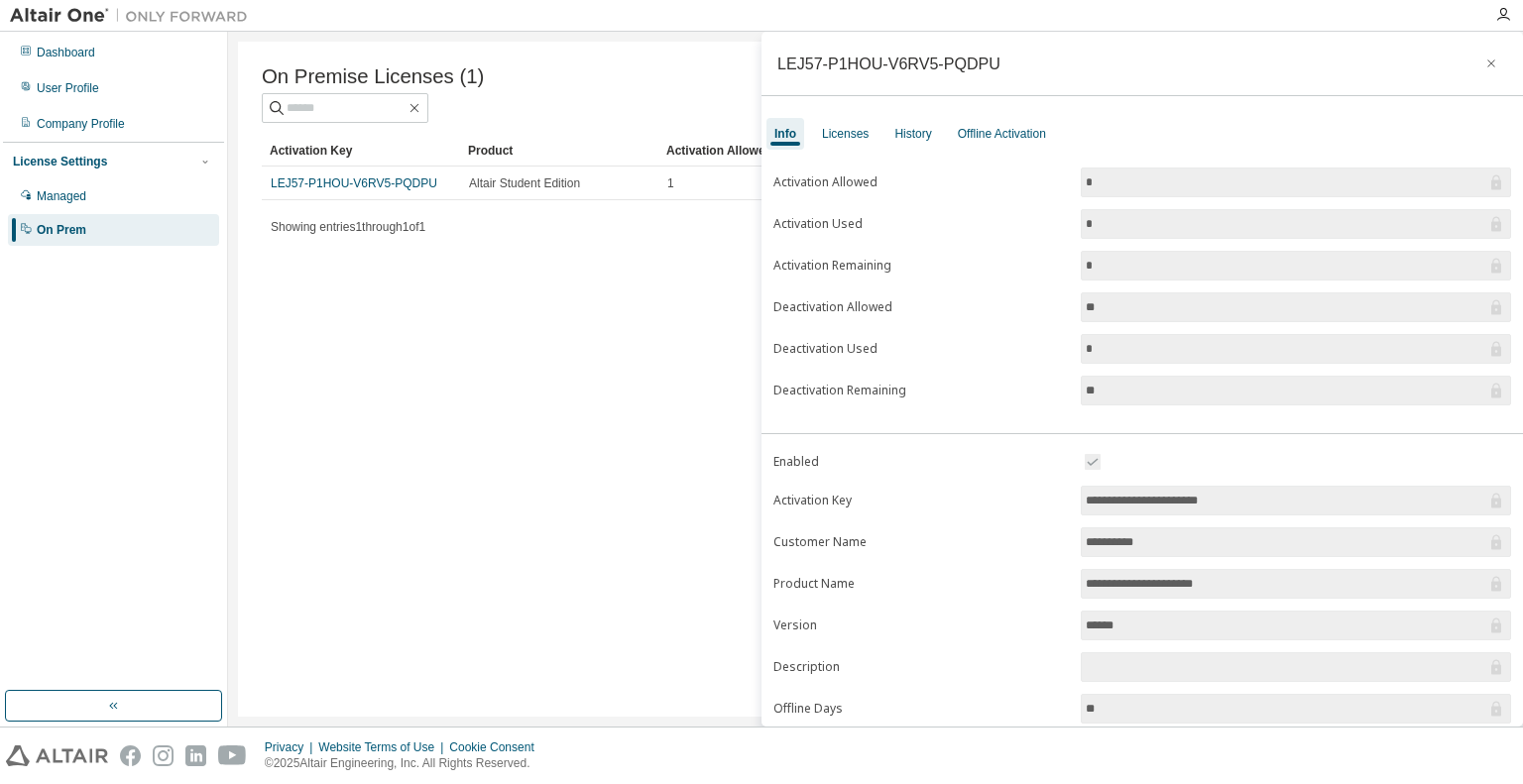 click on "*" at bounding box center [1286, 224] 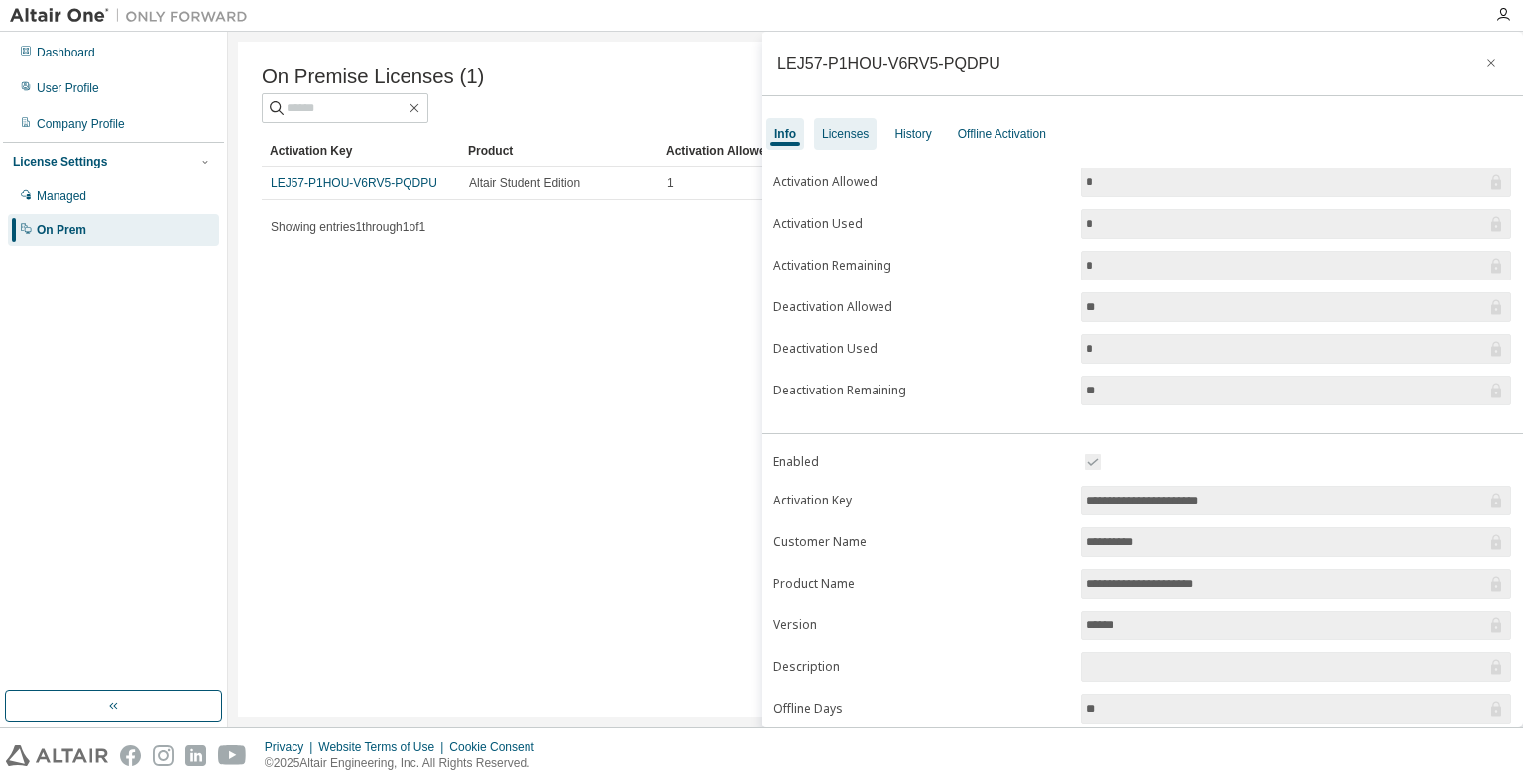 click on "Licenses" at bounding box center (845, 134) 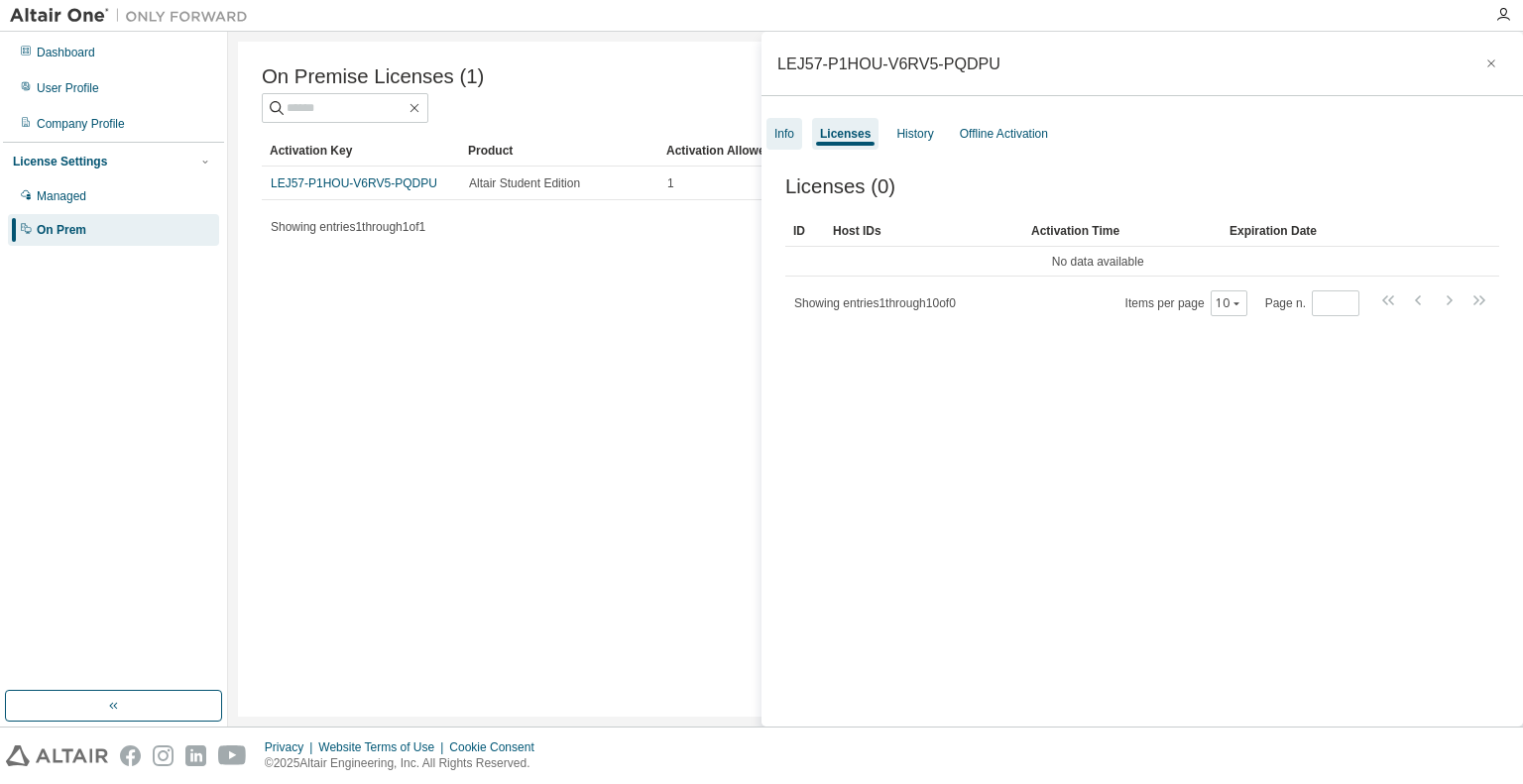 click on "Info" at bounding box center (784, 134) 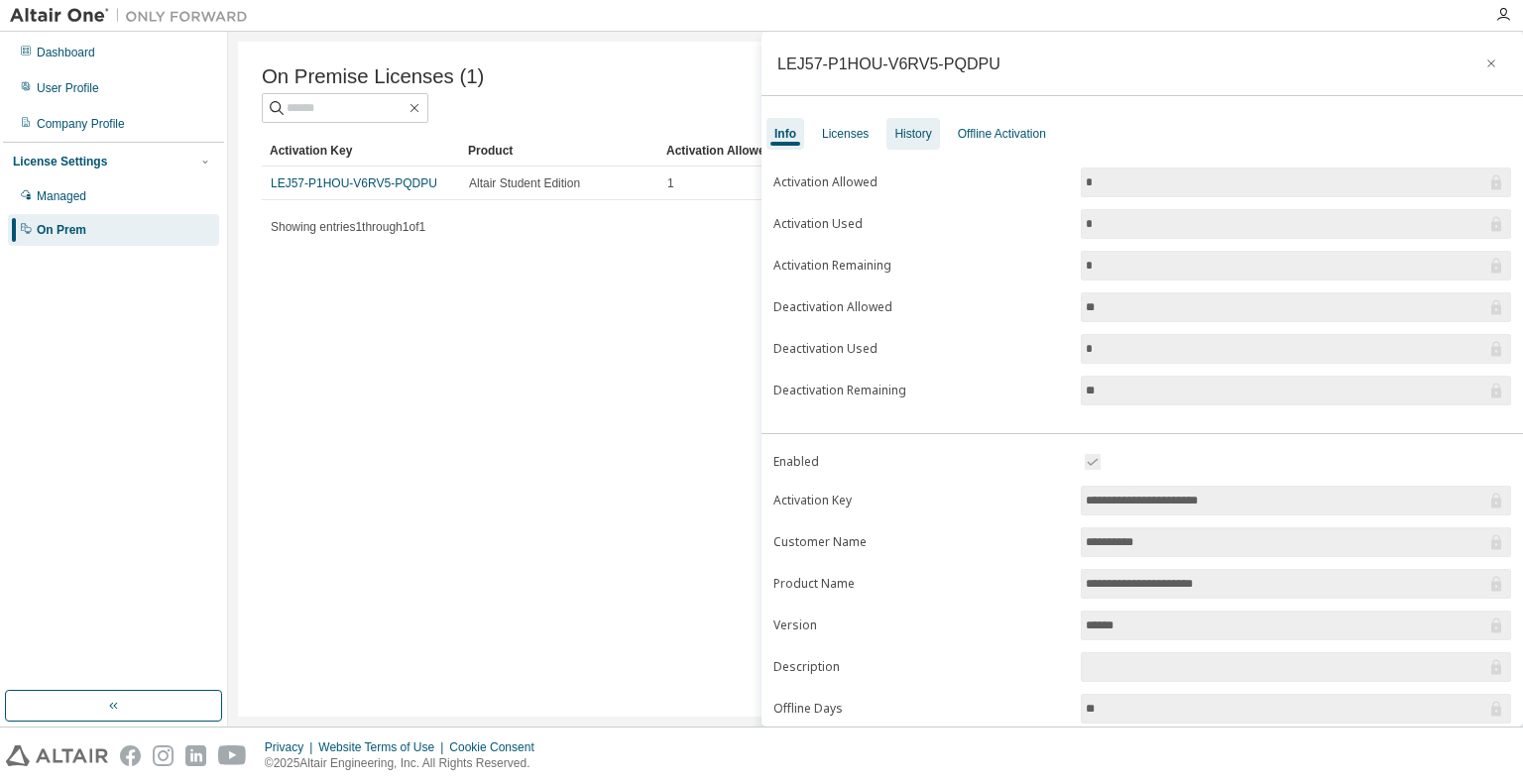 click on "History" at bounding box center (912, 134) 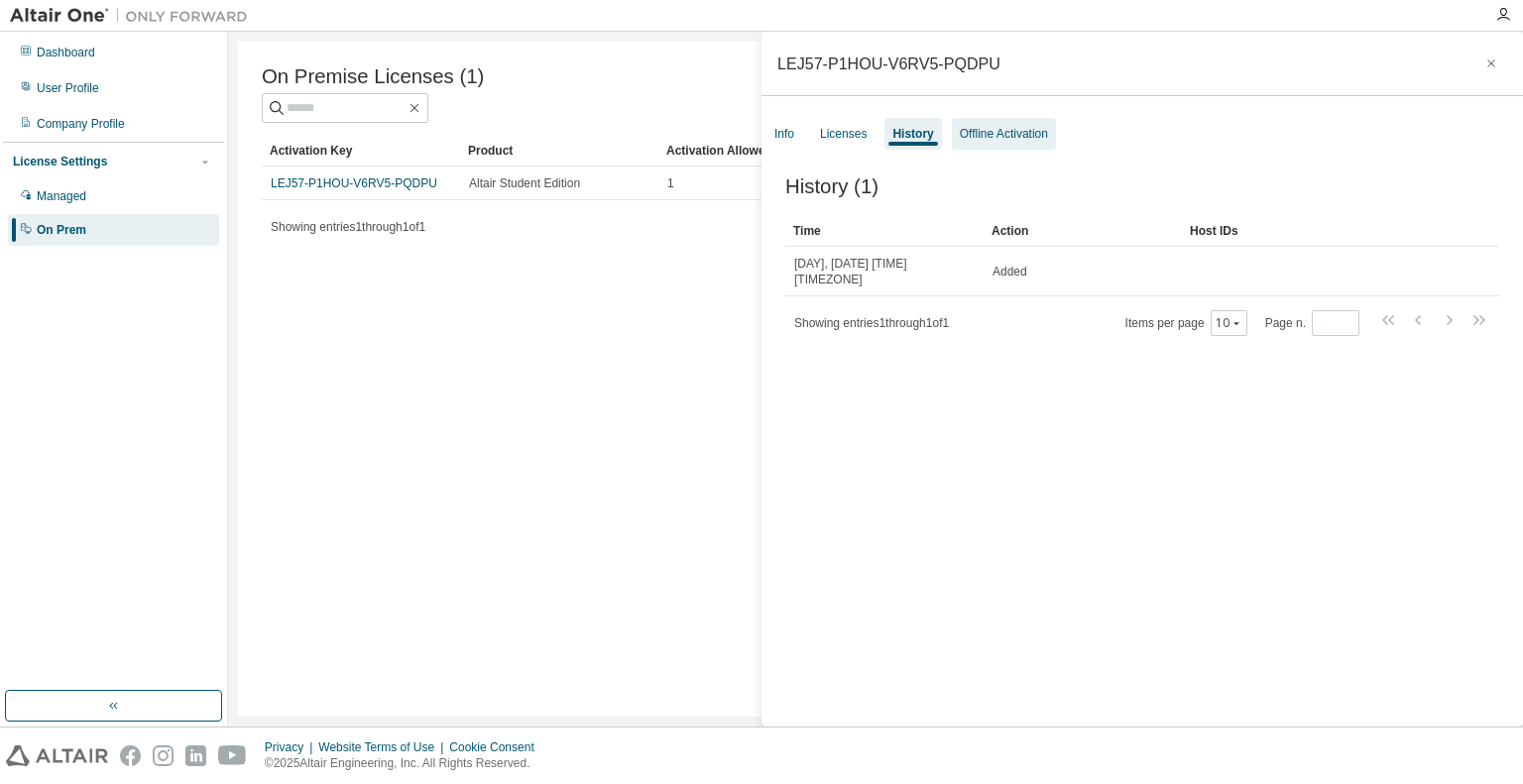 click on "Offline Activation" at bounding box center [1003, 134] 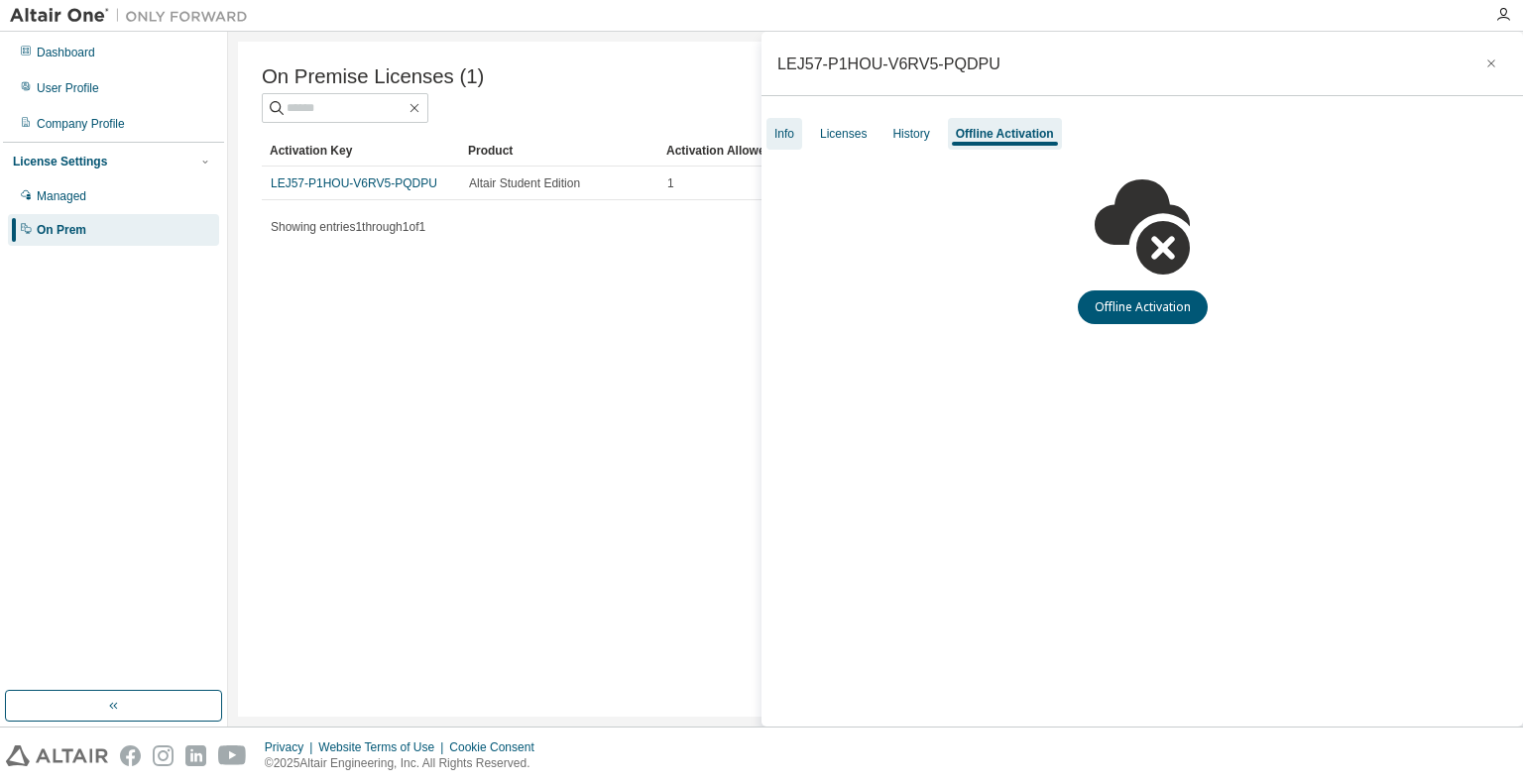 click on "Info" at bounding box center (784, 134) 